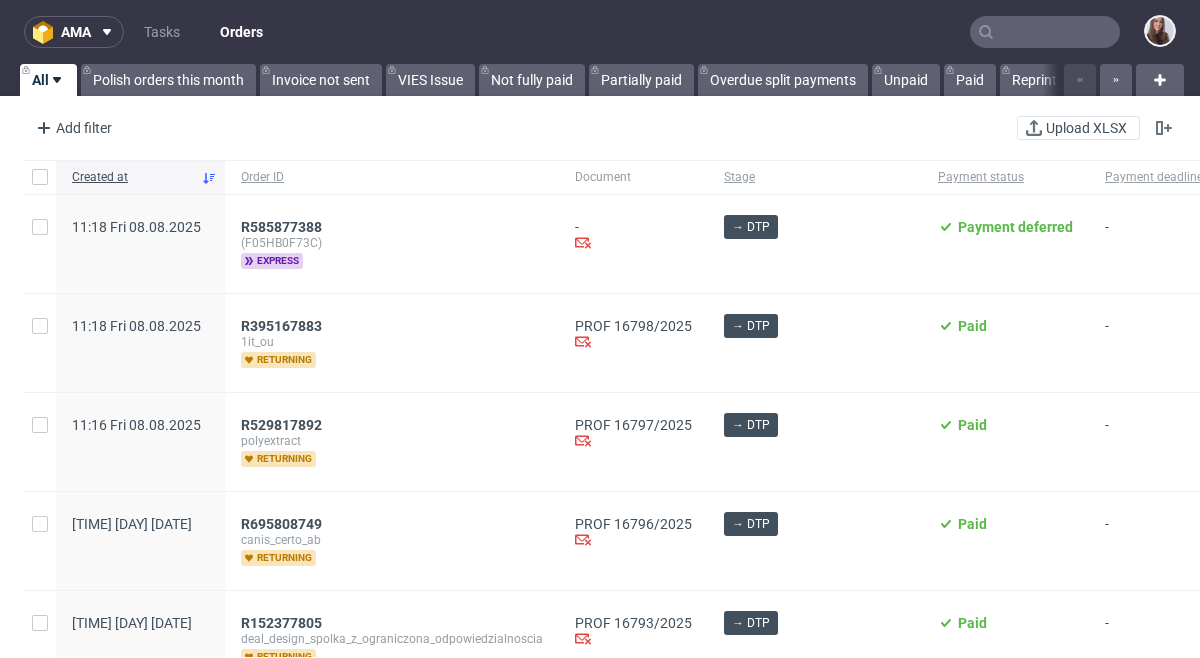 scroll, scrollTop: 0, scrollLeft: 0, axis: both 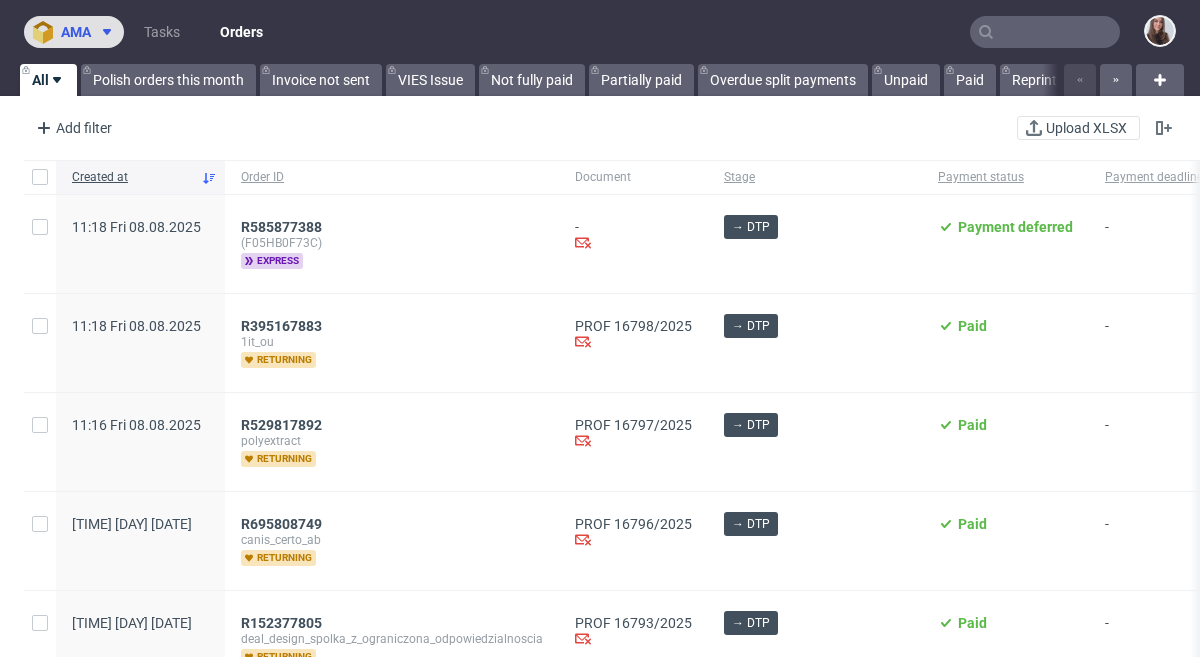 click on "ama" at bounding box center [76, 32] 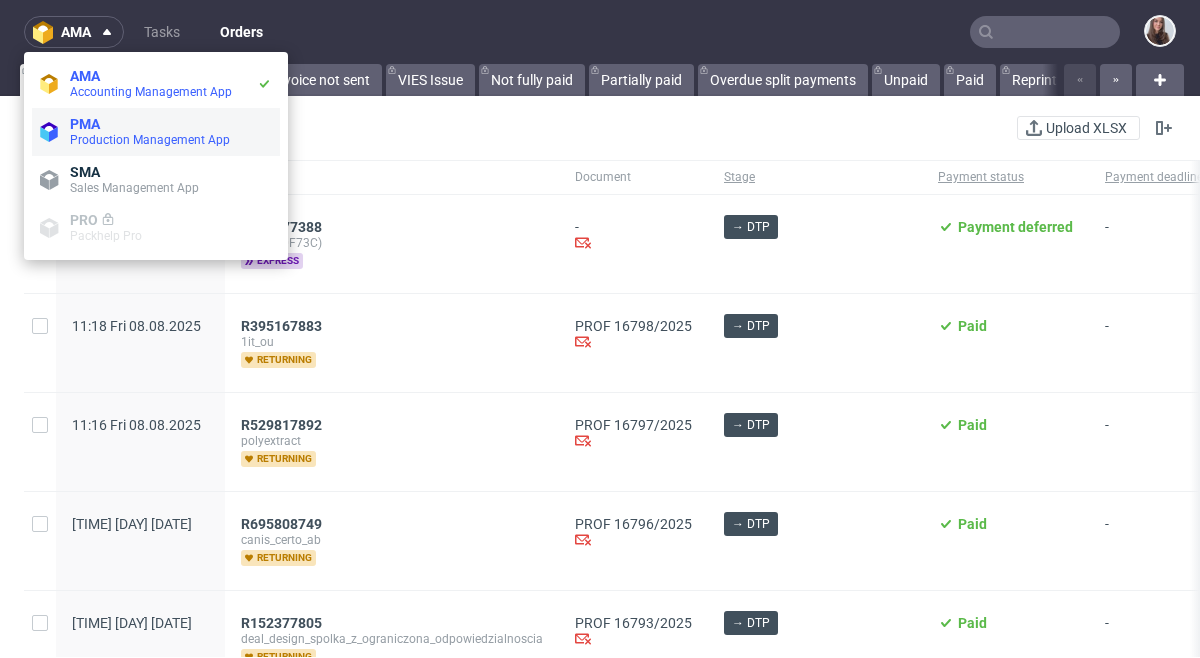 click on "PMA" at bounding box center (171, 124) 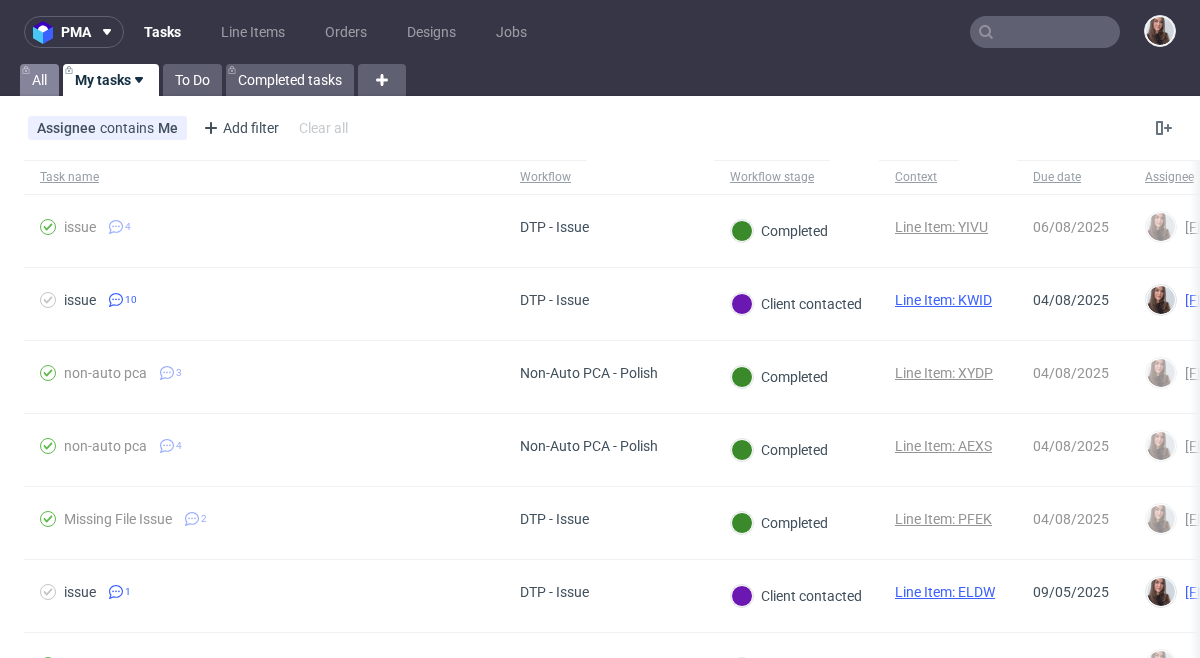 click on "All" at bounding box center [39, 80] 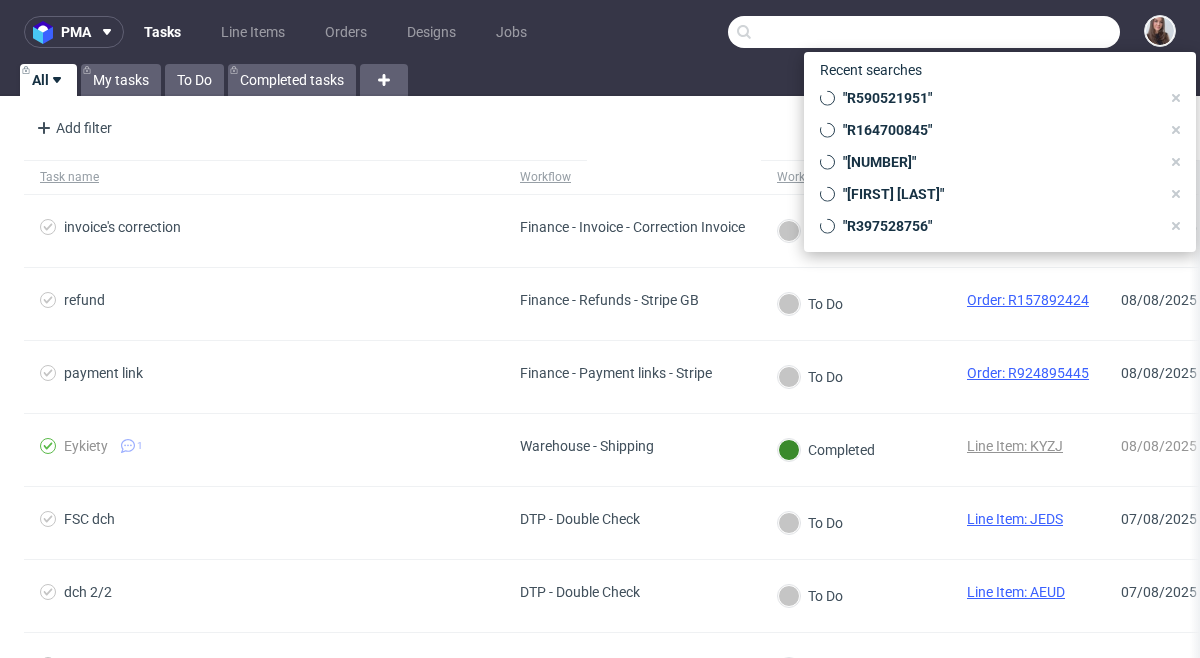 click at bounding box center [924, 32] 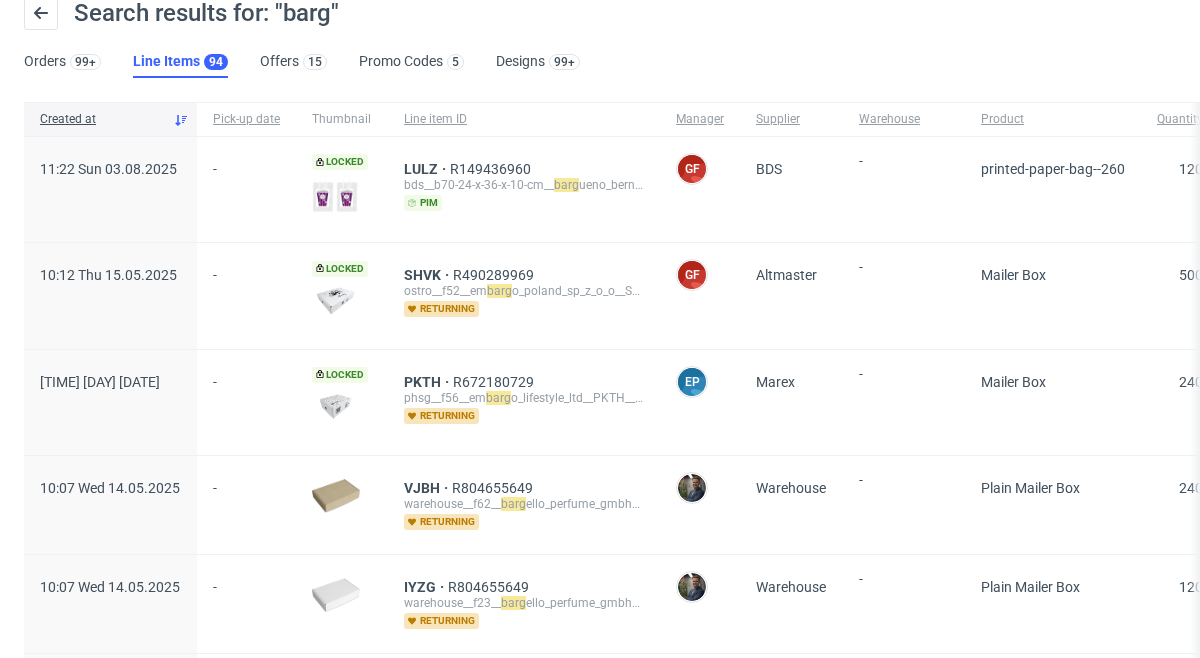scroll, scrollTop: 0, scrollLeft: 0, axis: both 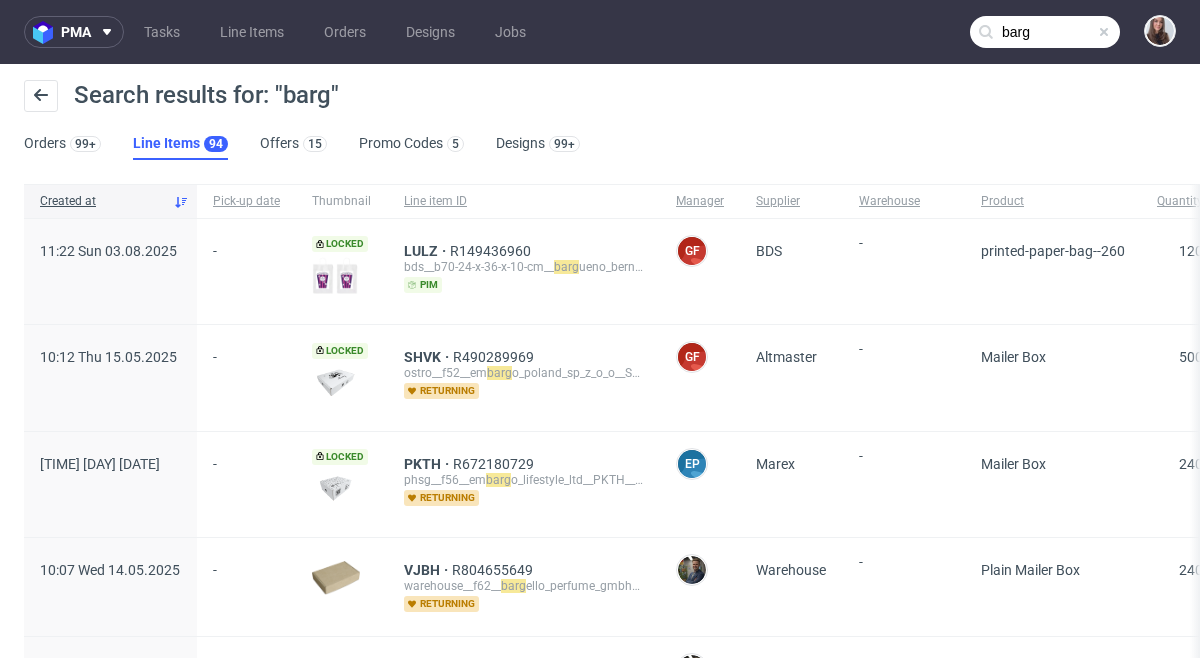 click on "barg" at bounding box center (1045, 32) 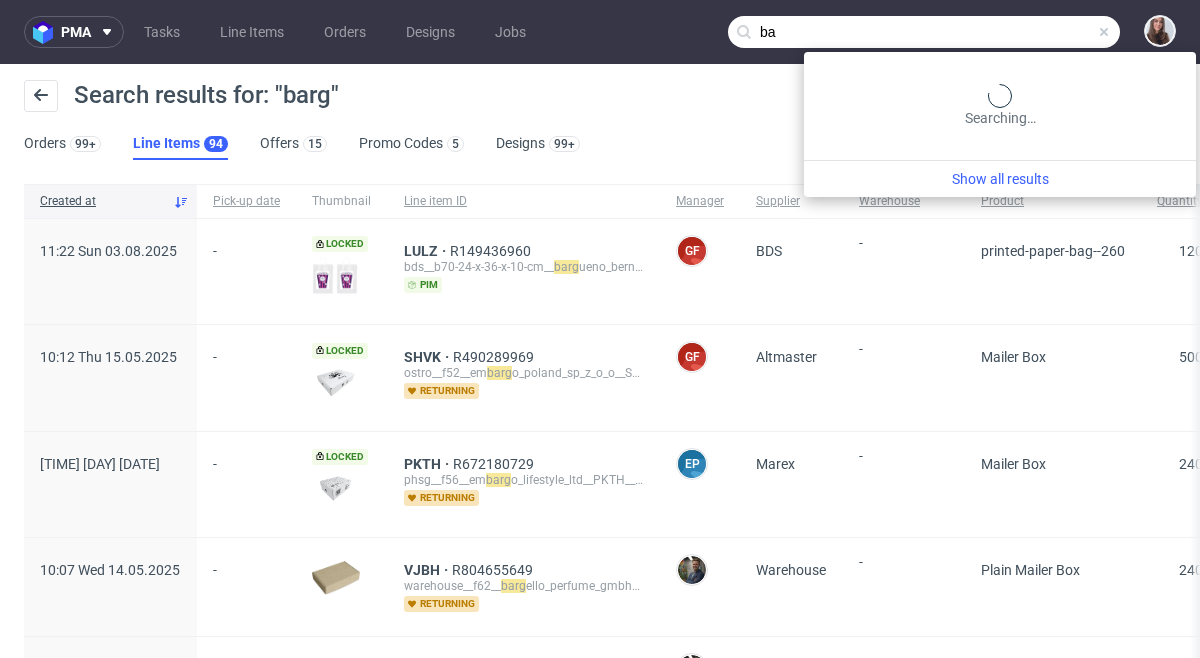 type on "b" 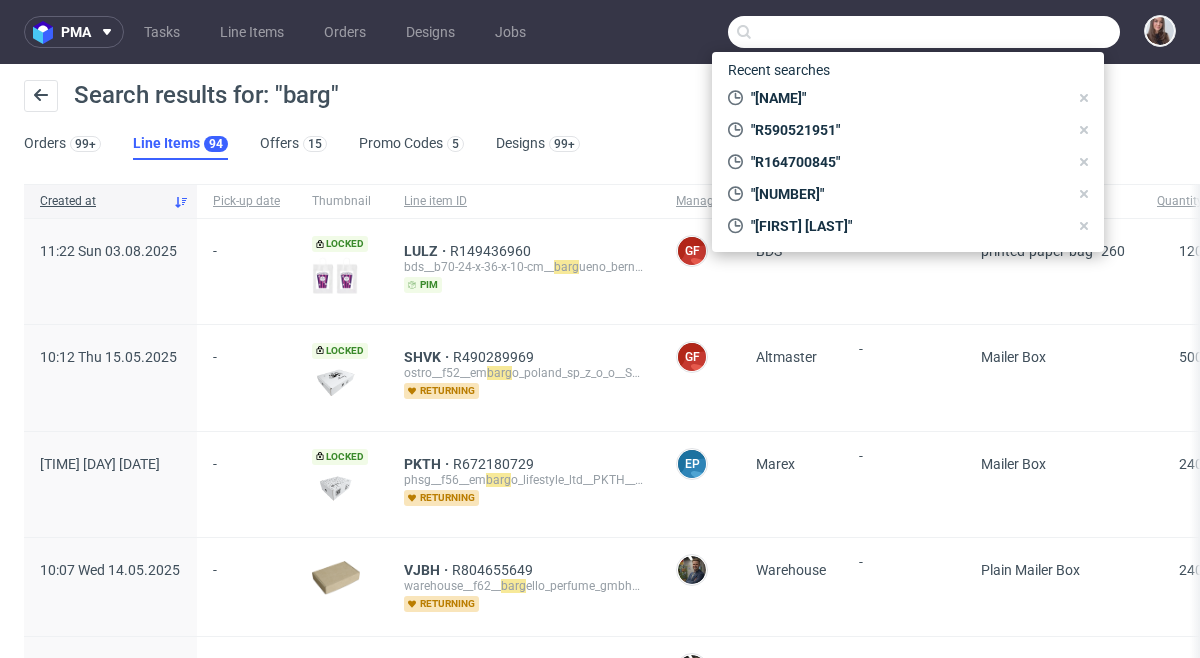 paste on "[EMAIL]" 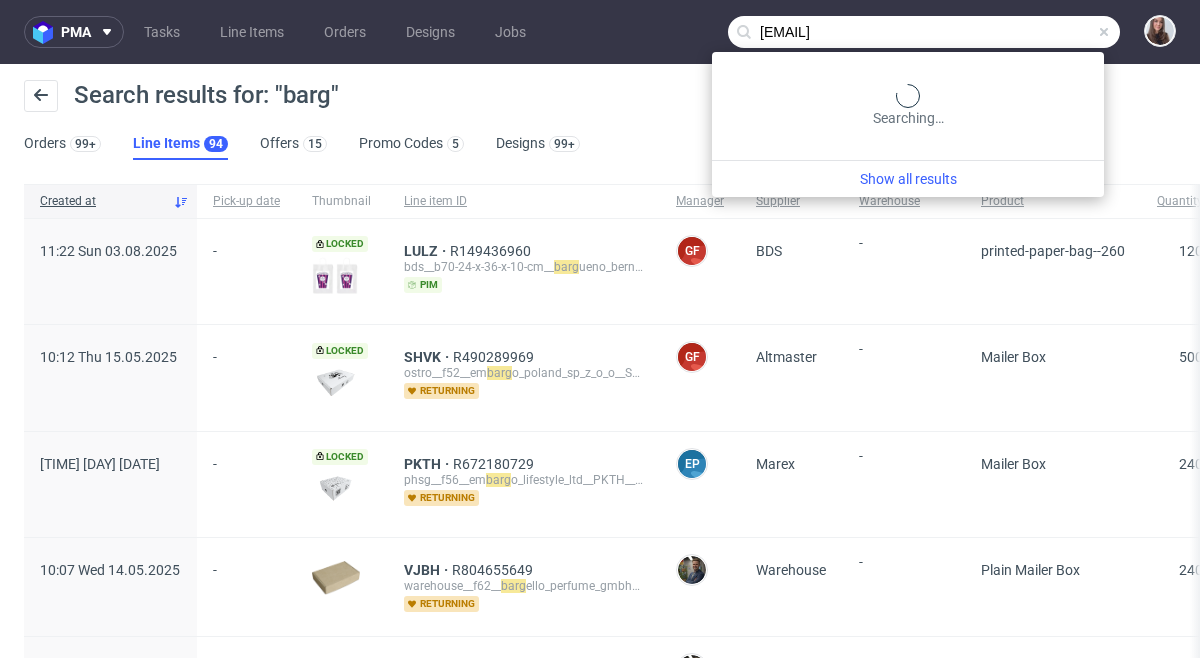 type on "[EMAIL]" 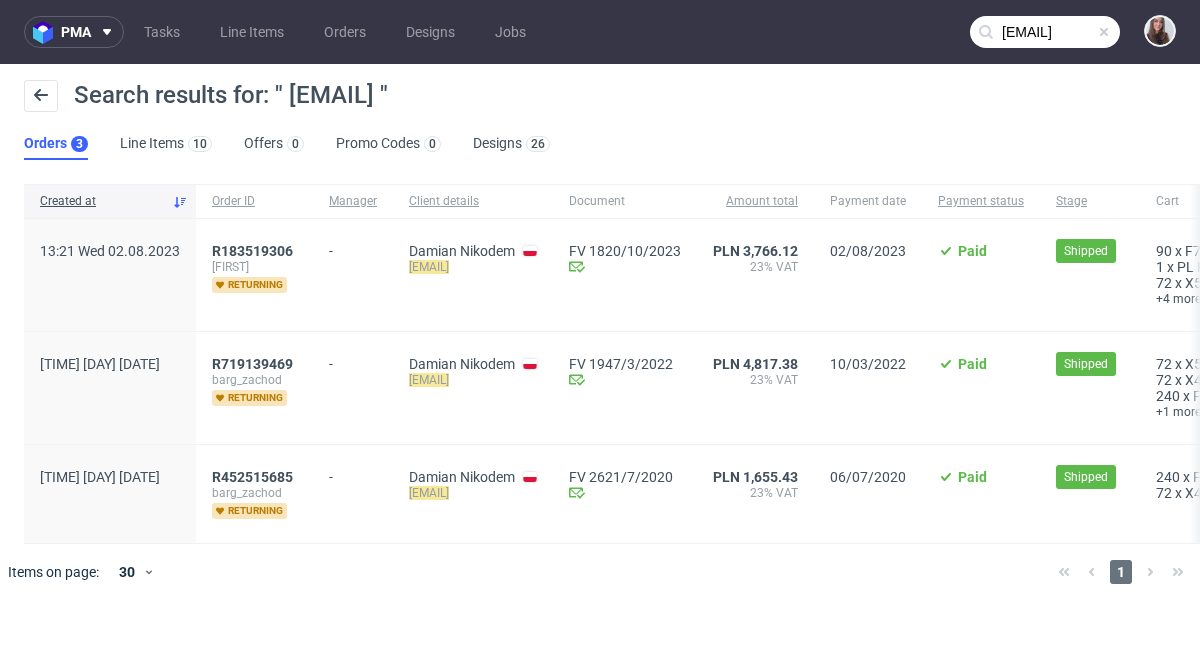 click on "R183519306 nikodem returning" at bounding box center [254, 275] 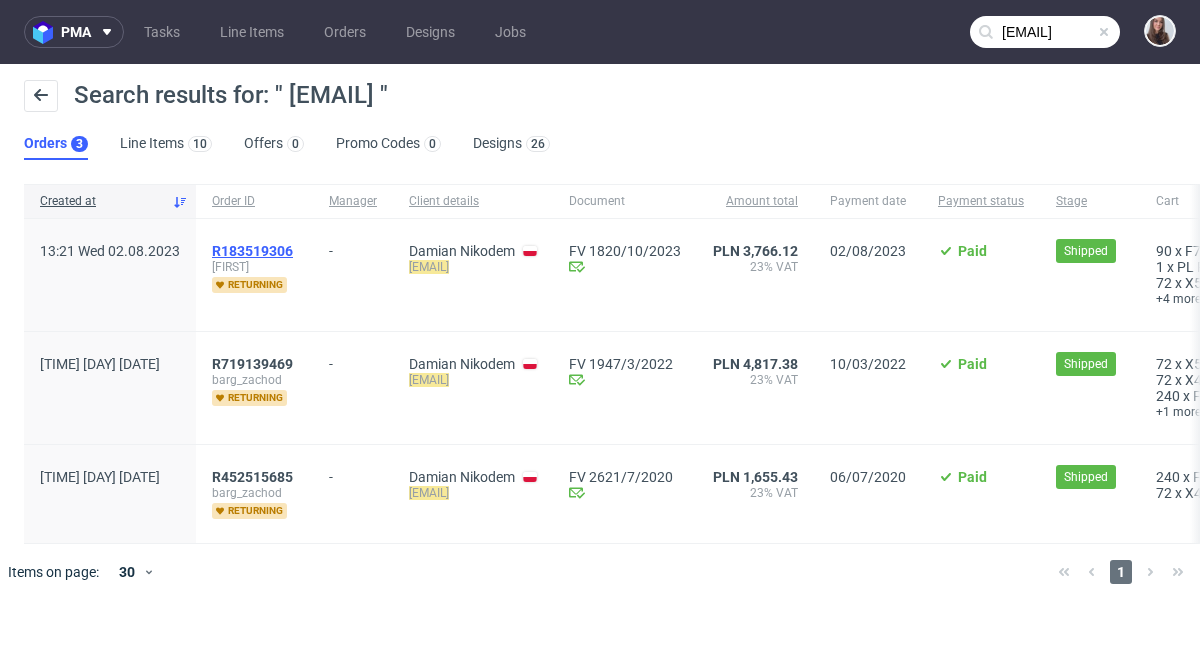 click on "R183519306" at bounding box center [252, 251] 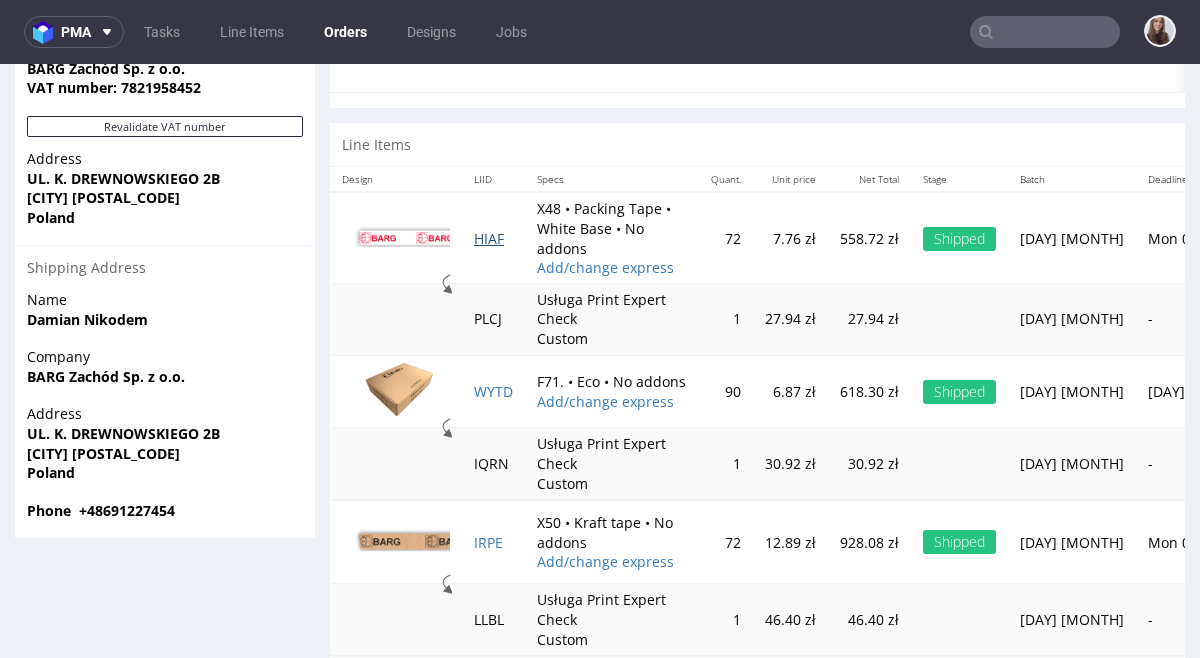 scroll, scrollTop: 1045, scrollLeft: 0, axis: vertical 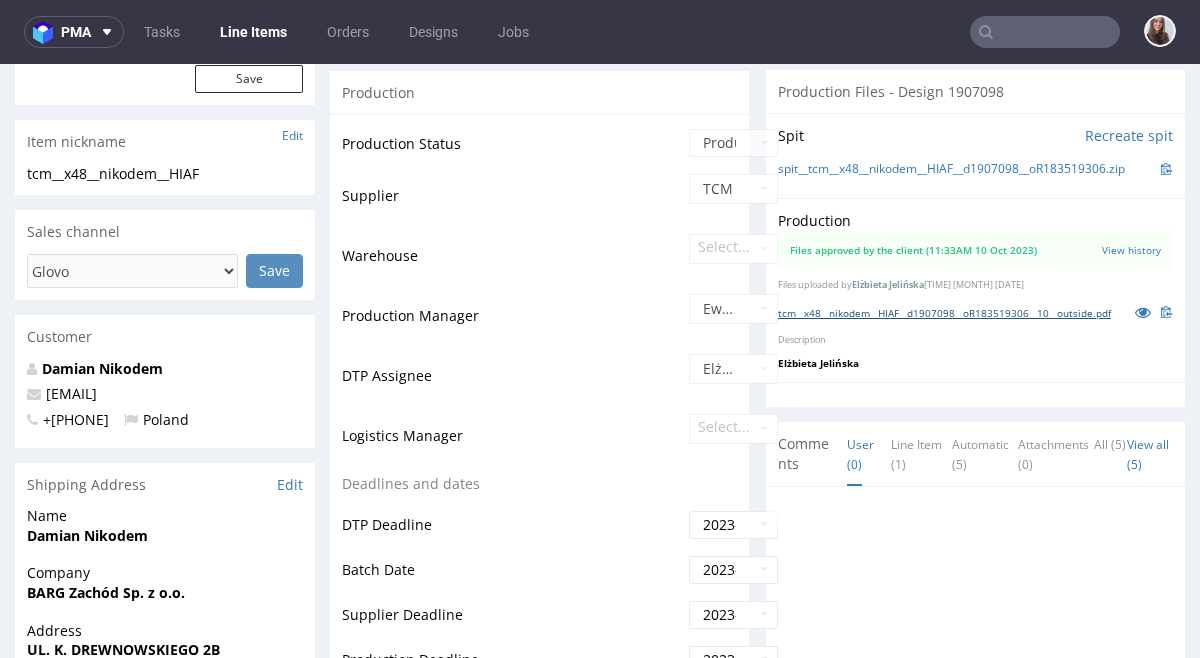 click on "tcm__x48__nikodem__HIAF__d1907098__oR183519306__10__outside.pdf" at bounding box center [944, 313] 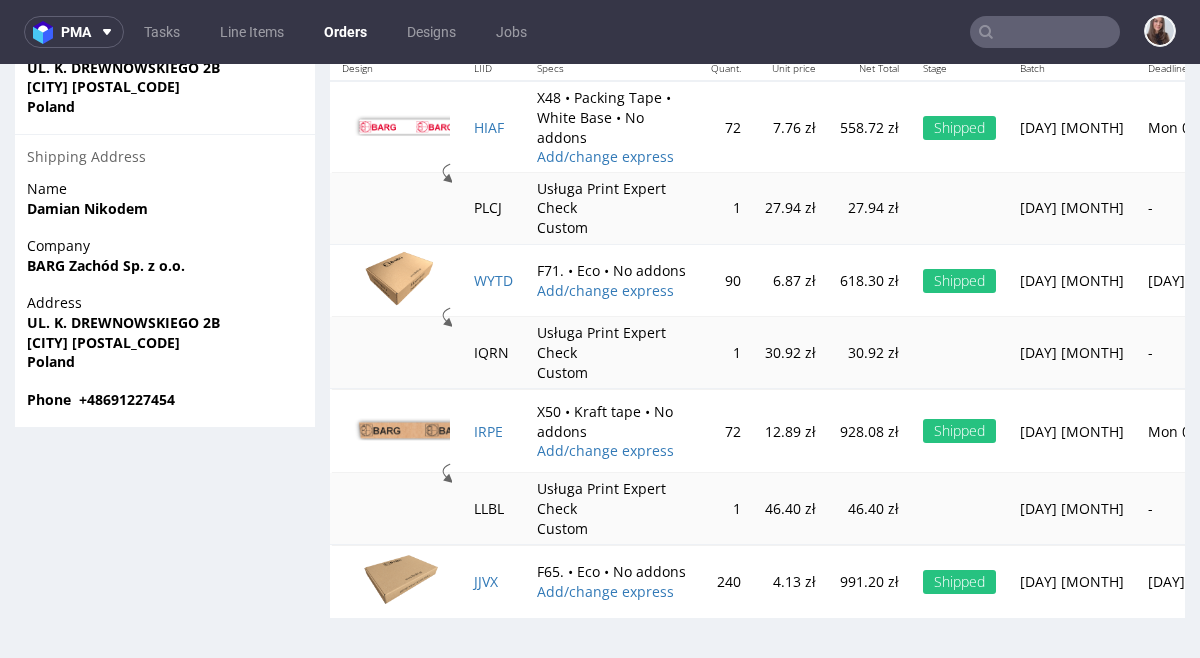 scroll, scrollTop: 1184, scrollLeft: 0, axis: vertical 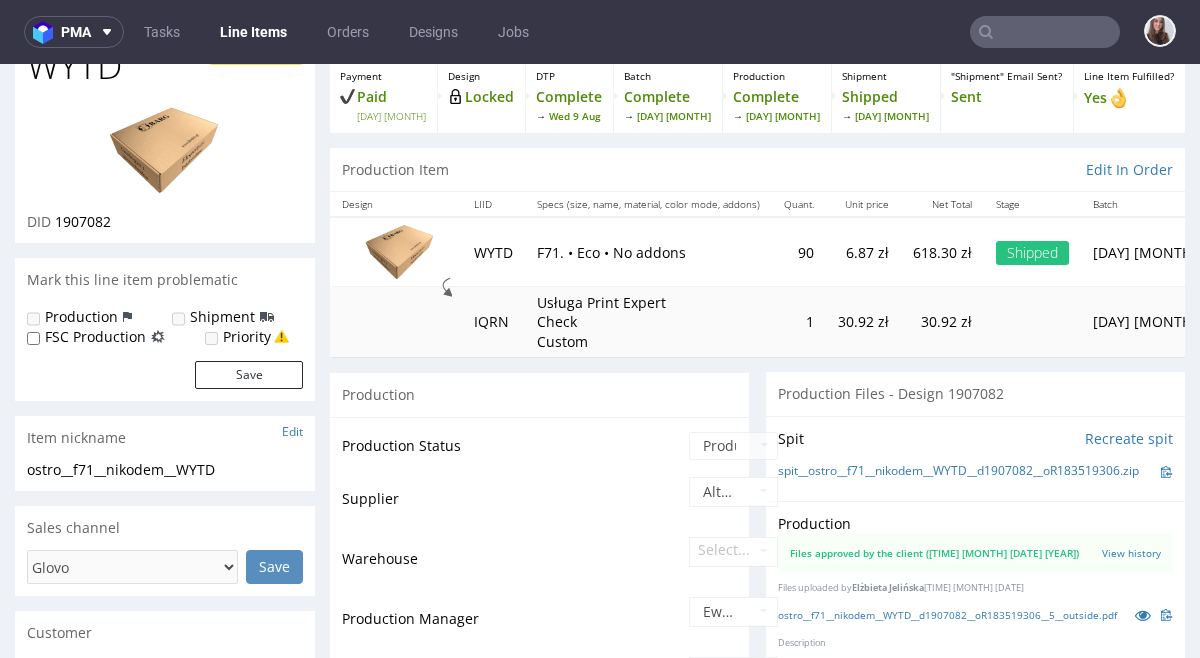 click on "WYTD" at bounding box center [493, 251] 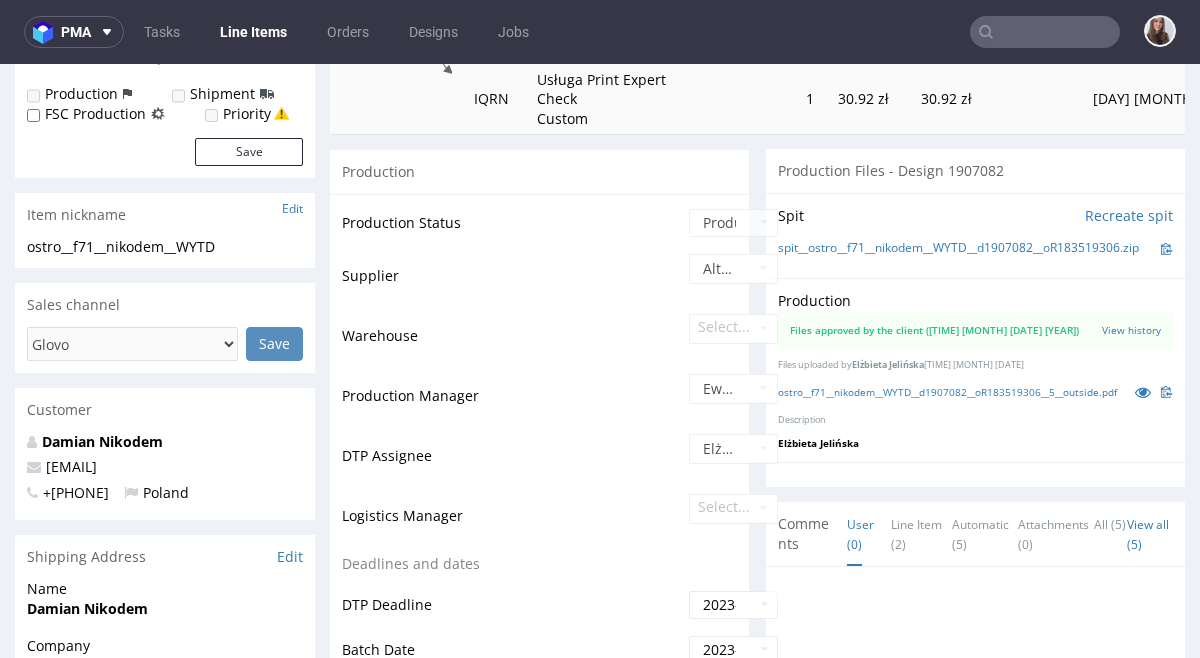 scroll, scrollTop: 363, scrollLeft: 0, axis: vertical 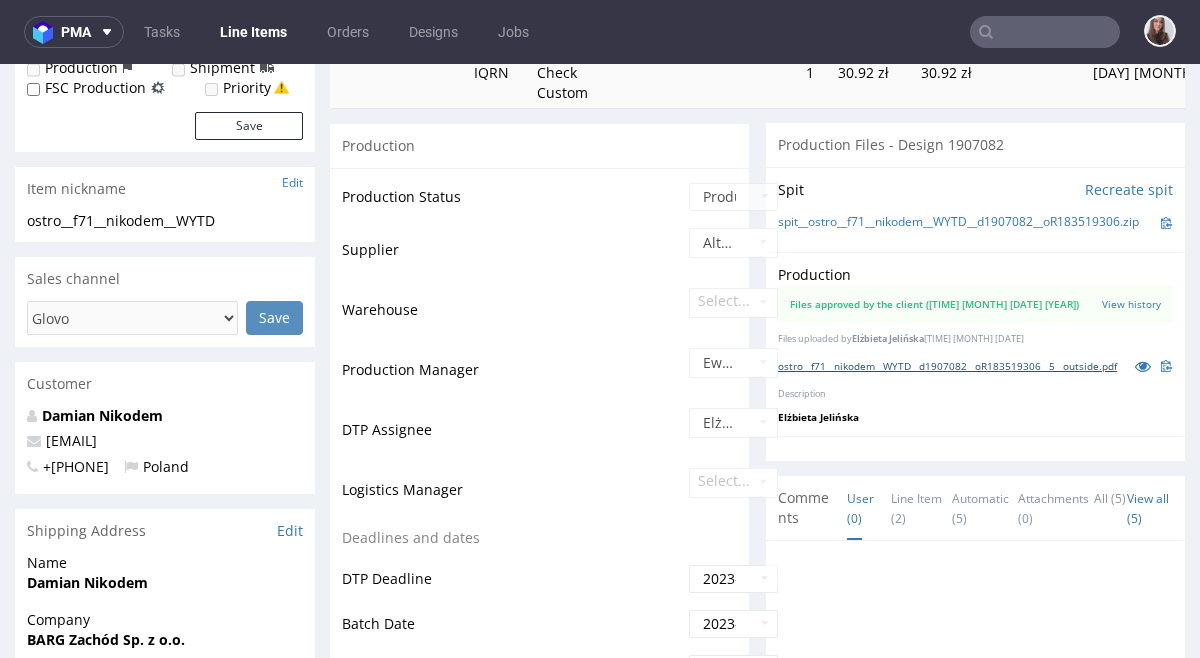 click on "ostro__f71__nikodem__WYTD__d1907082__oR183519306__5__outside.pdf" at bounding box center (947, 366) 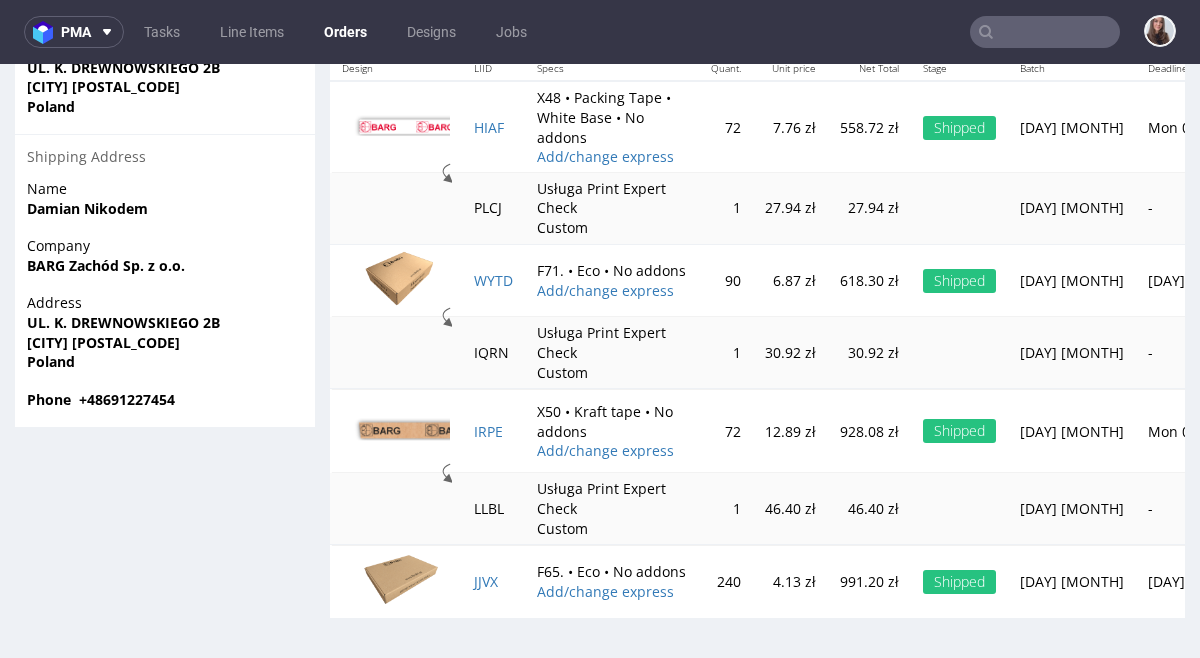 scroll, scrollTop: 1200, scrollLeft: 0, axis: vertical 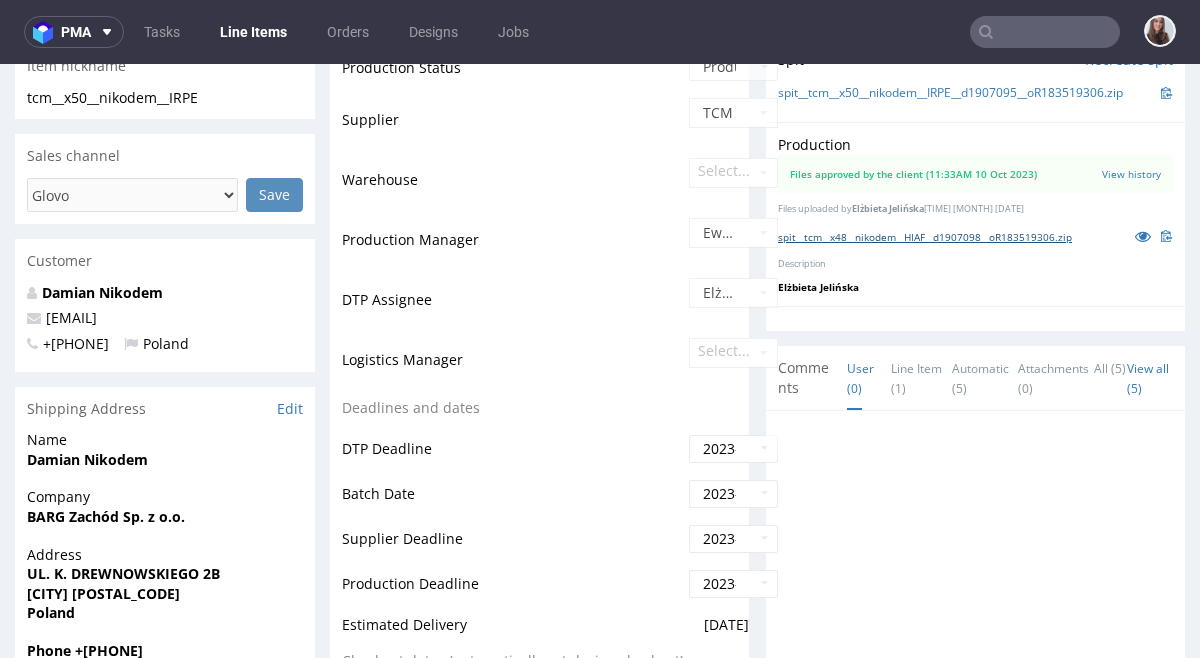 click on "spit__tcm__x48__nikodem__HIAF__d1907098__oR183519306.zip" at bounding box center [925, 237] 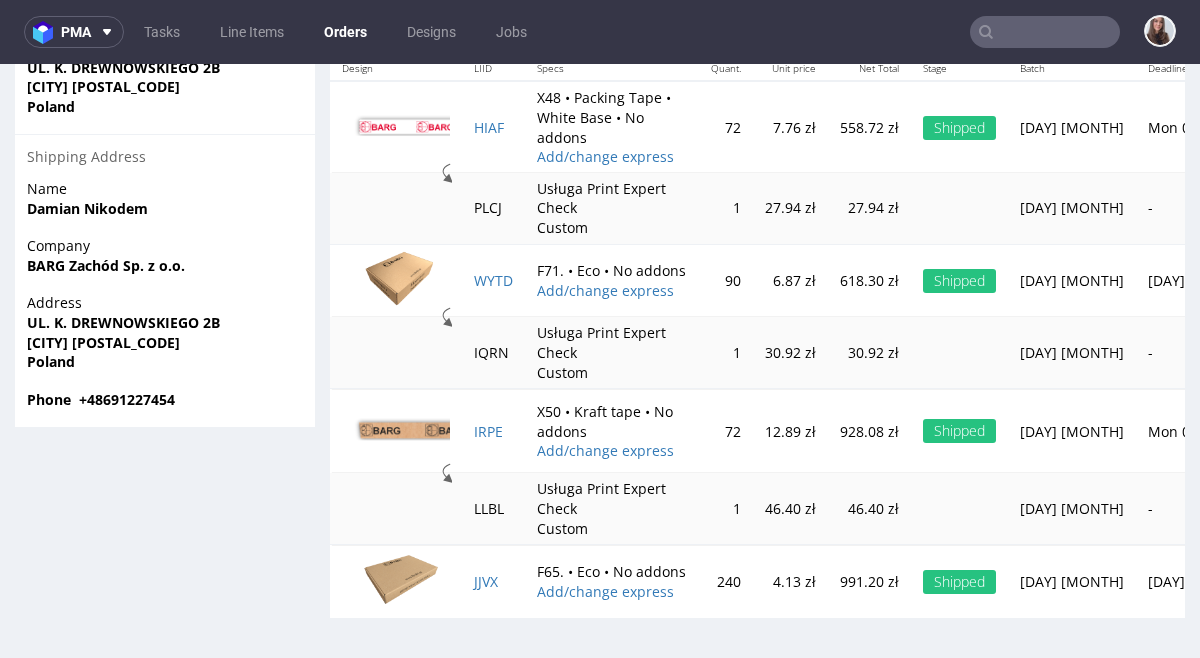 scroll, scrollTop: 1201, scrollLeft: 0, axis: vertical 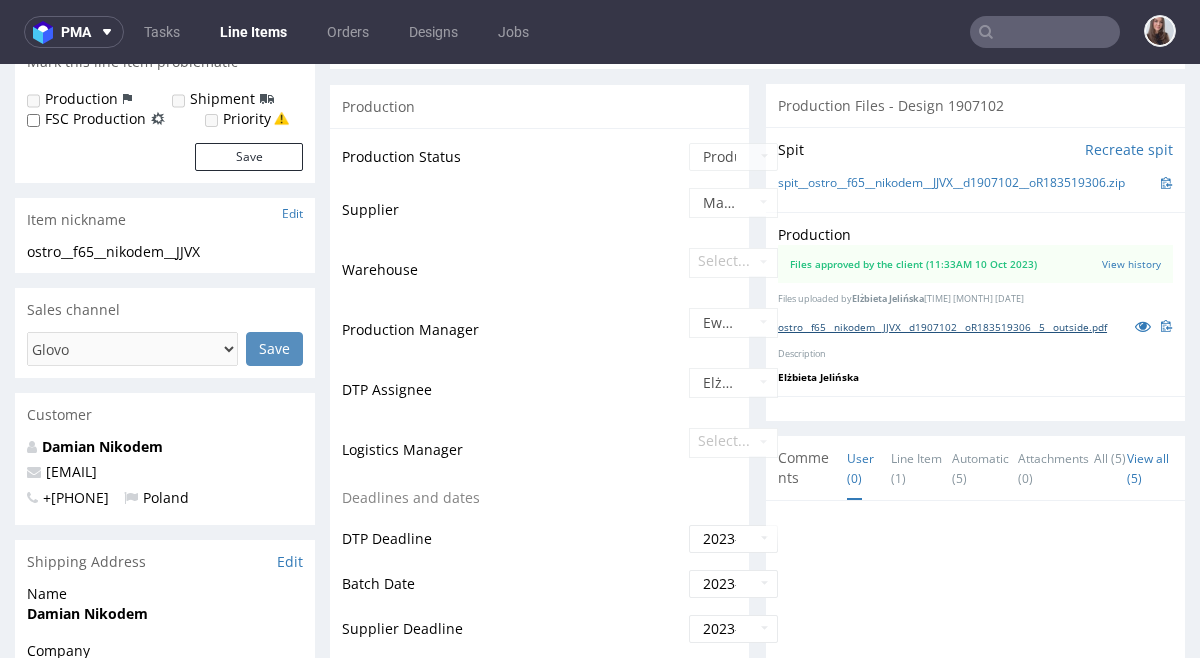 click on "ostro__f65__nikodem__JJVX__d1907102__oR183519306__5__outside.pdf" at bounding box center (942, 327) 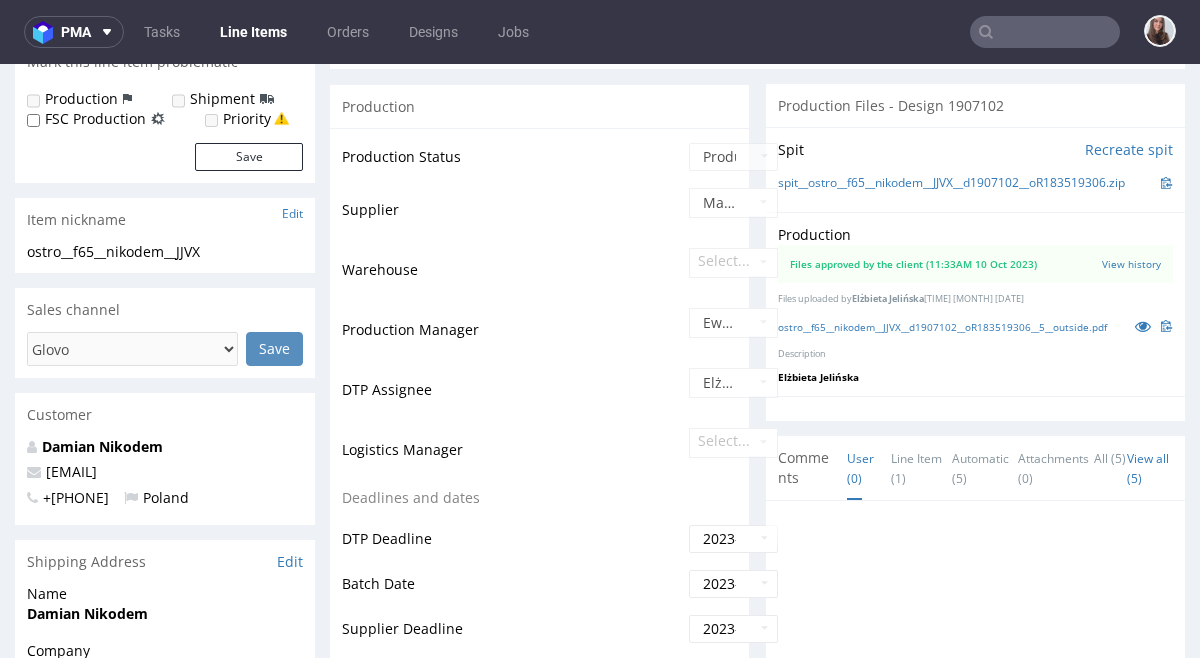 click on "Progress Payment Paid Wed 02 Aug Design Locked DTP Complete Wed 9 Aug Batch Complete Tue 10 Oct Production Complete Thu 19 Oct Shipment Shipped Thu 19 Oct "Shipment" Email Sent? Sent Line Item Fulfilled? Yes Production Item Edit In Order Design LIID Specs (size, name, material, color mode, addons) Quant. Unit price Net Total Stage Batch Deadline Shipment JJVX F65. • Eco • No addons 240 4.13 zł 991.20 zł Shipped Tue 10 Oct Thu 19 Oct UPS Production Production Status Waiting for Artwork
Waiting for Diecut
Waiting for Mockup Waiting for DTP
Waiting for DTP Double Check
DTP DC Done
In DTP
Issue in DTP
DTP Client Approval Needed
DTP Client Approval Pending
DTP Client Approval Rejected
Back for DTP
DTP Verification Needed
DTP Production Ready In Production
Sent to Fulfillment
Issue in Production
Sent to Warehouse Fulfillment
Production Complete Supplier Marex Warehouse Select... Production Manager Ewa Prus DTP Assignee Elżbieta Jelińska Logistics Manager Select... 2023-08-09" at bounding box center (757, 1524) 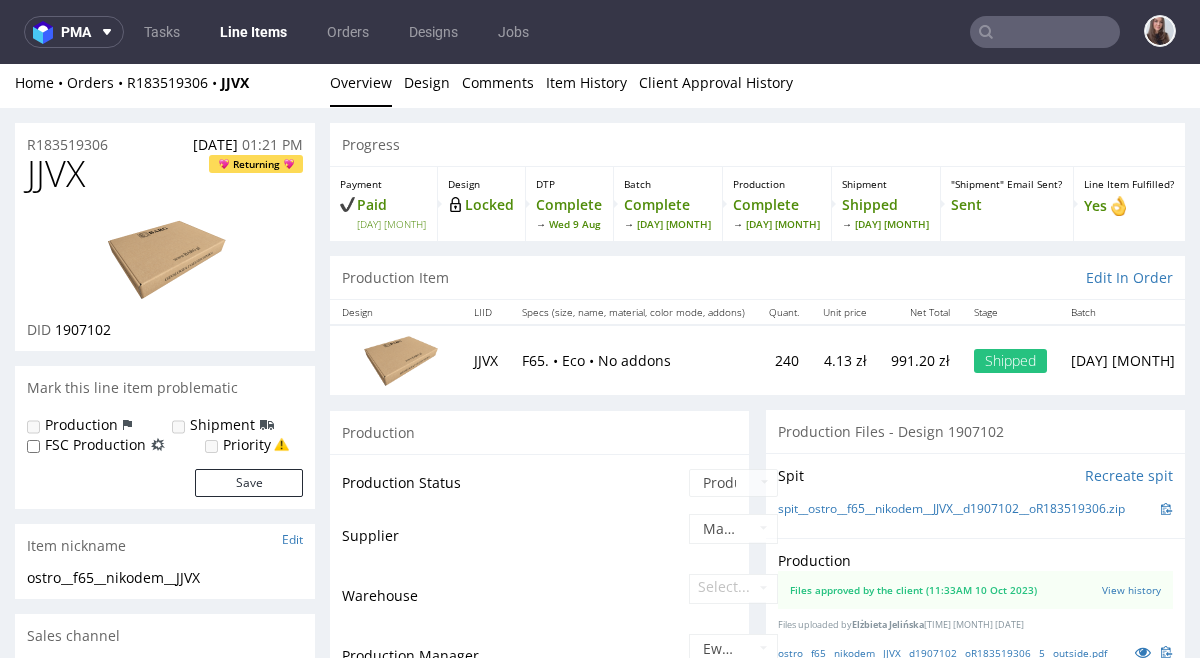 scroll, scrollTop: 0, scrollLeft: 0, axis: both 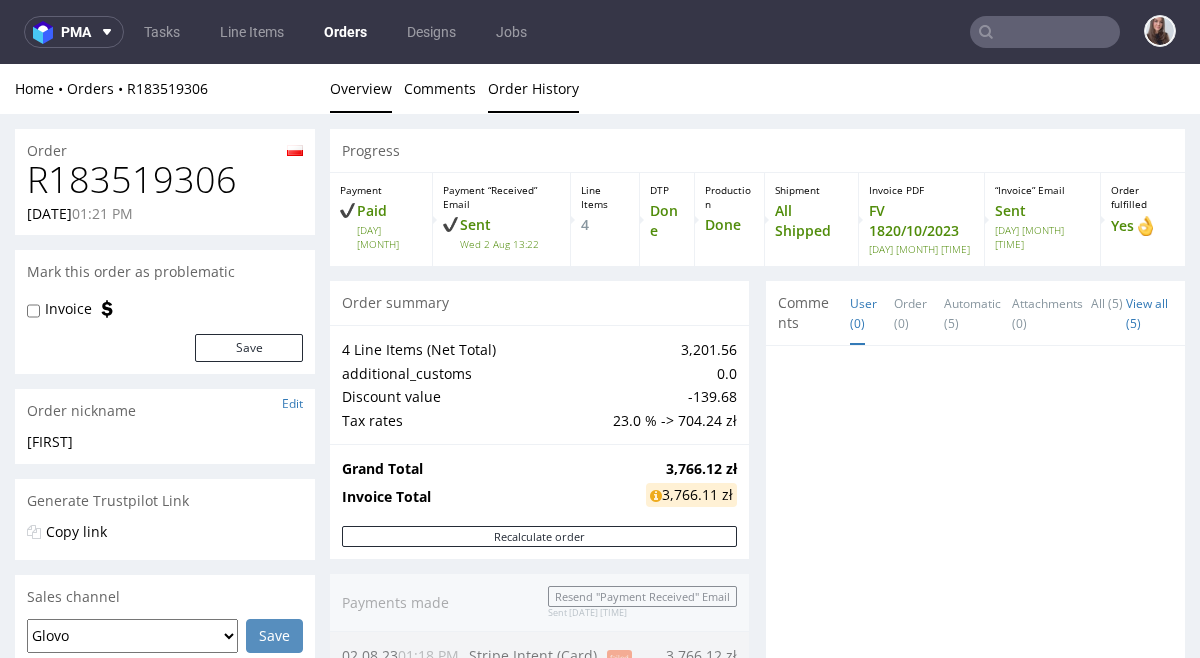 click on "Order History" at bounding box center (533, 88) 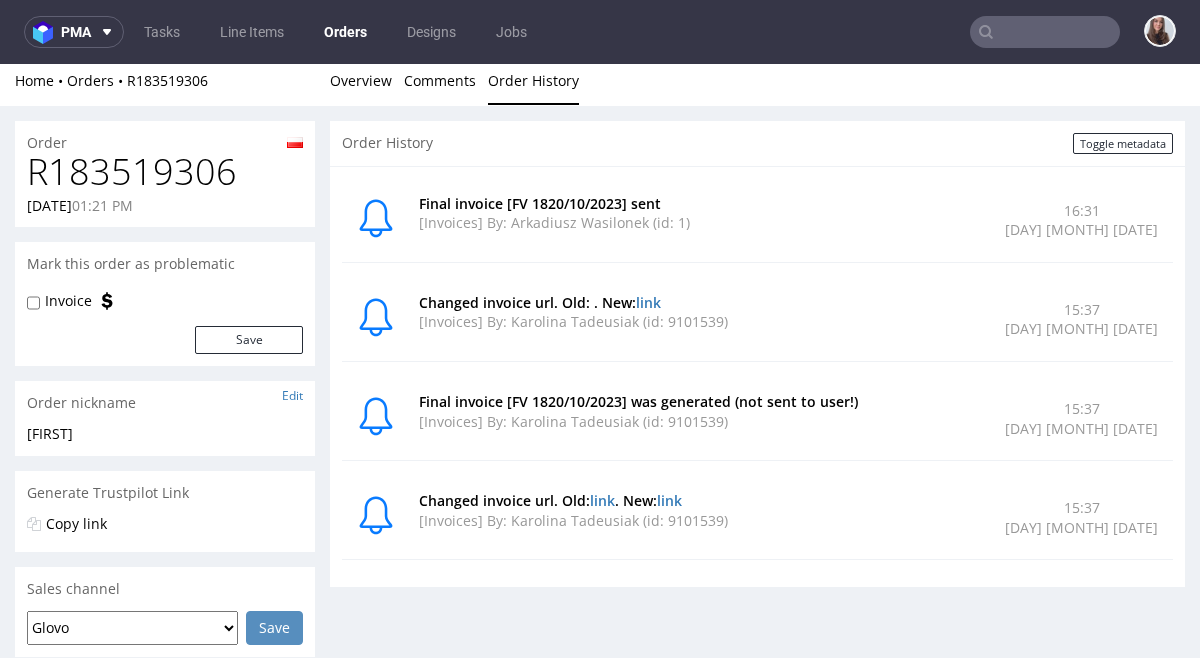 scroll, scrollTop: 0, scrollLeft: 0, axis: both 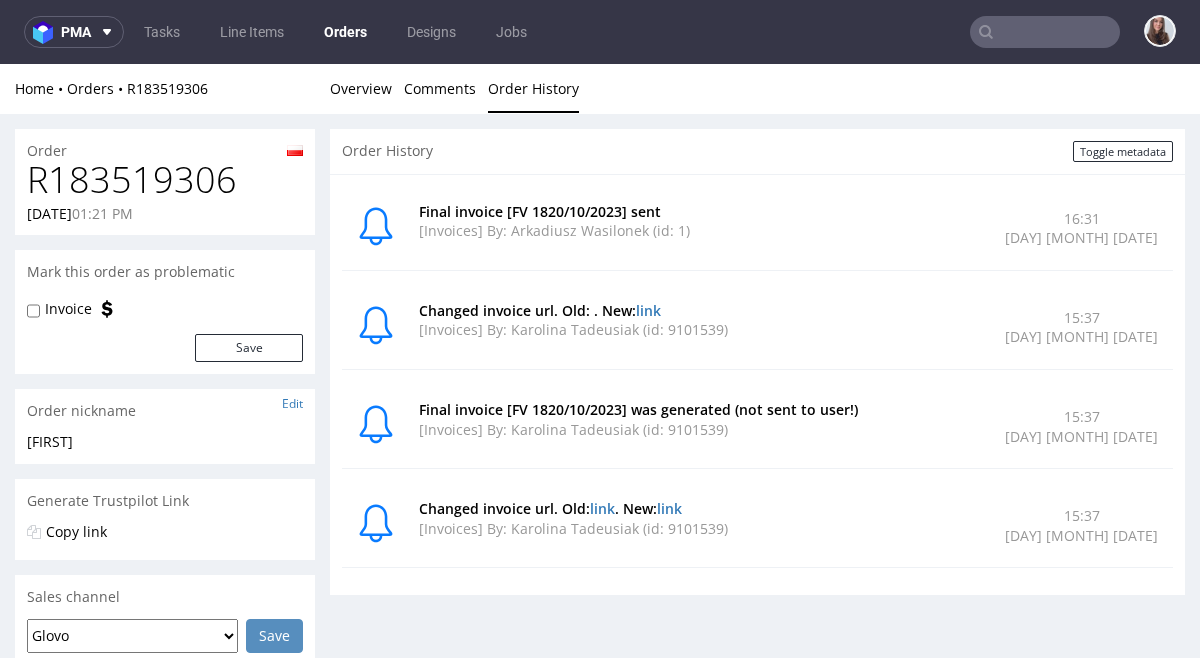 type on "[EMAIL]" 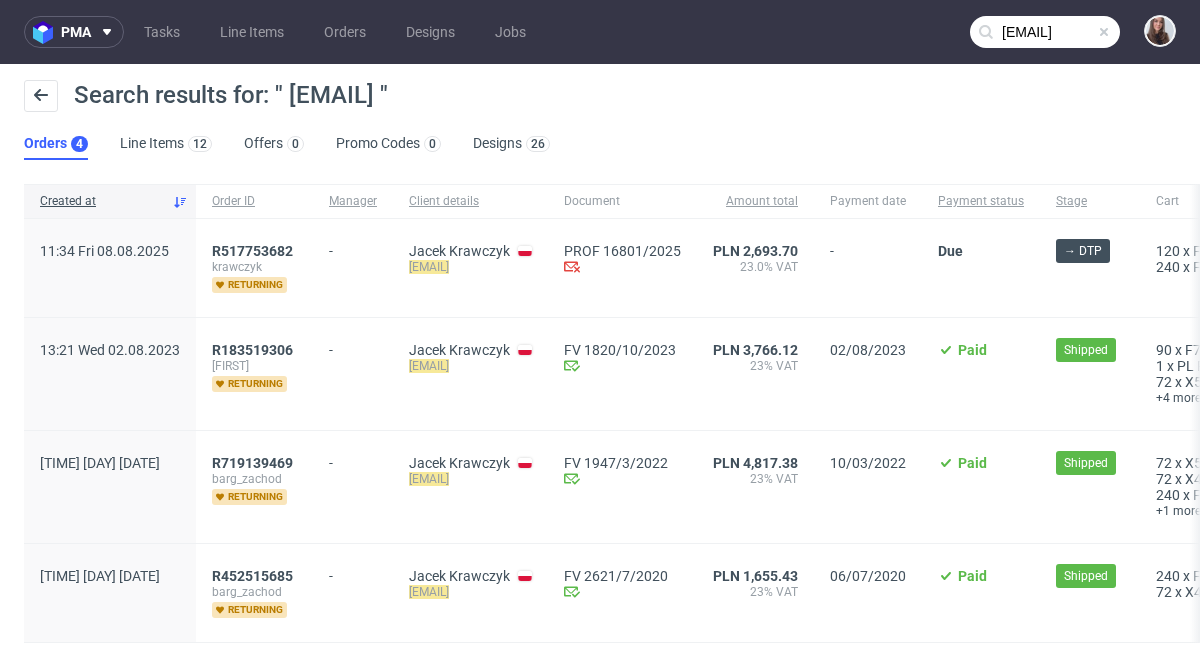 scroll, scrollTop: 48, scrollLeft: 0, axis: vertical 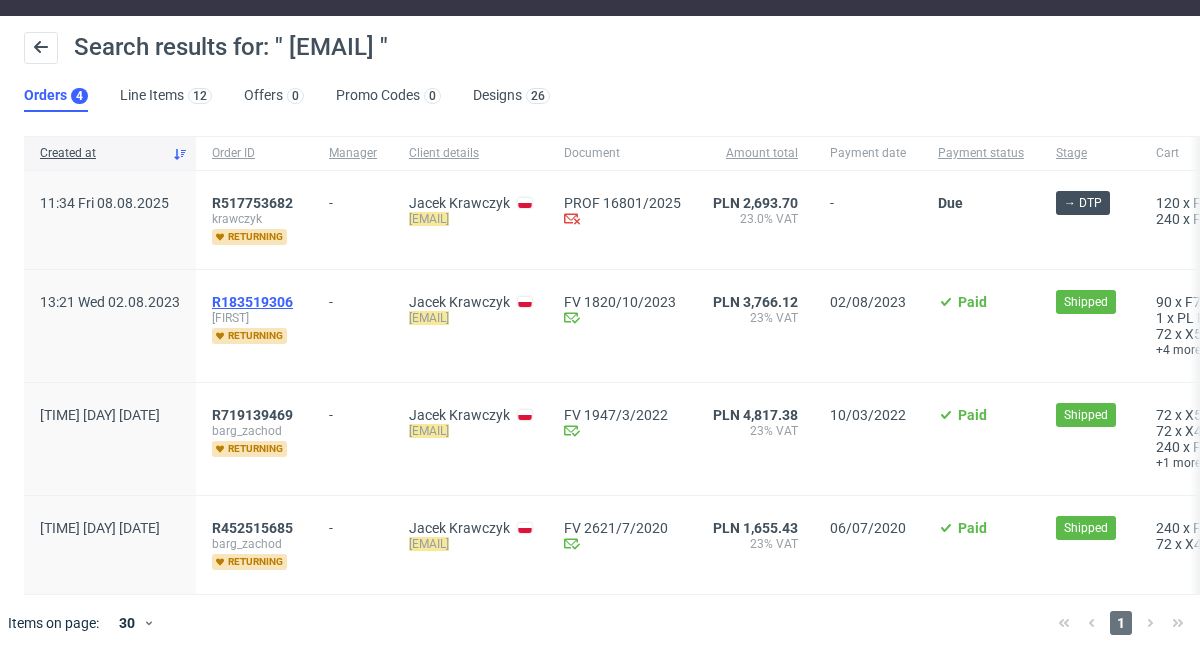 click on "R183519306" at bounding box center (252, 302) 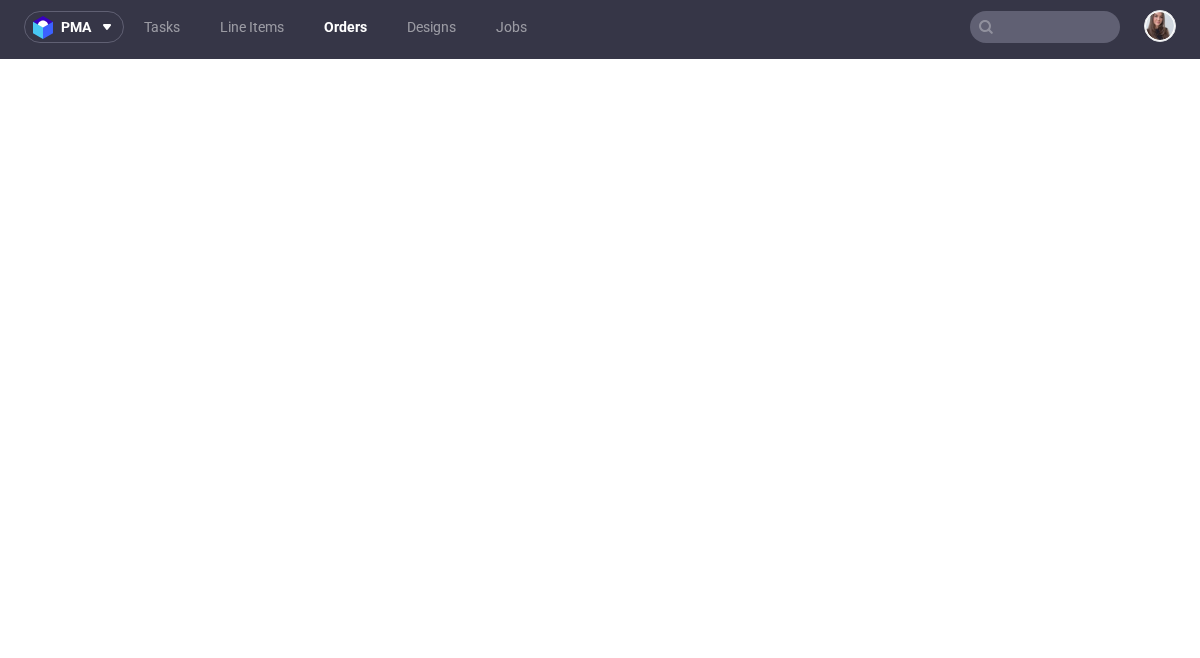 scroll, scrollTop: 5, scrollLeft: 0, axis: vertical 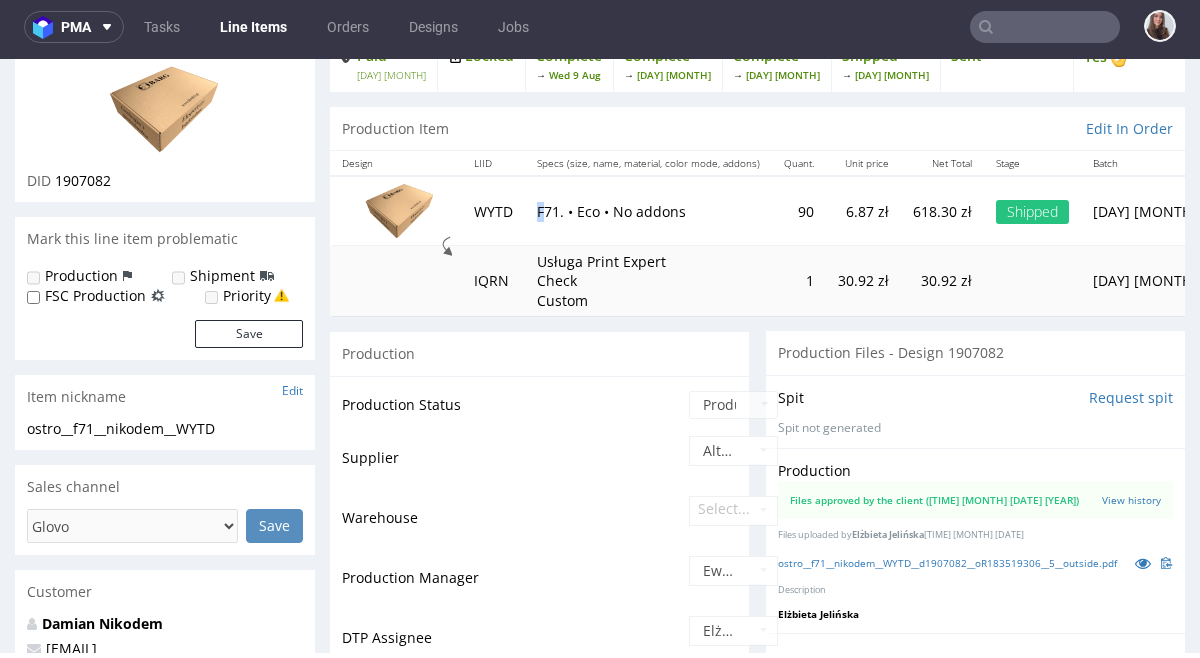 drag, startPoint x: 547, startPoint y: 210, endPoint x: 638, endPoint y: 197, distance: 91.92388 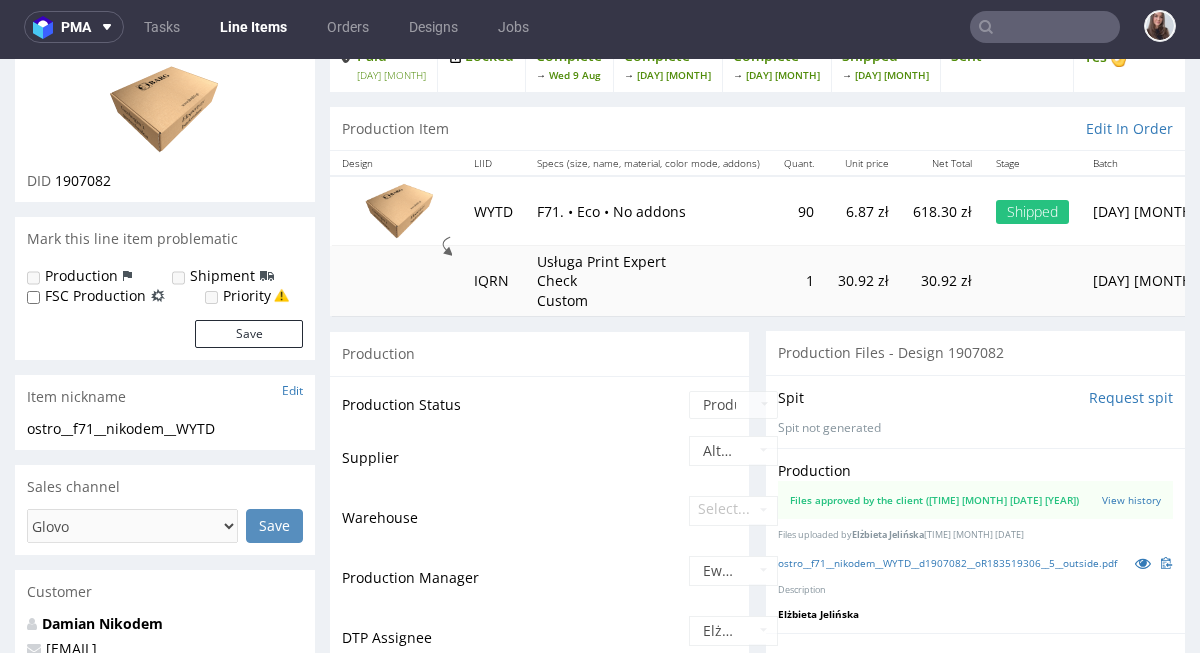 click on "F71. • Eco • No addons" at bounding box center (648, 210) 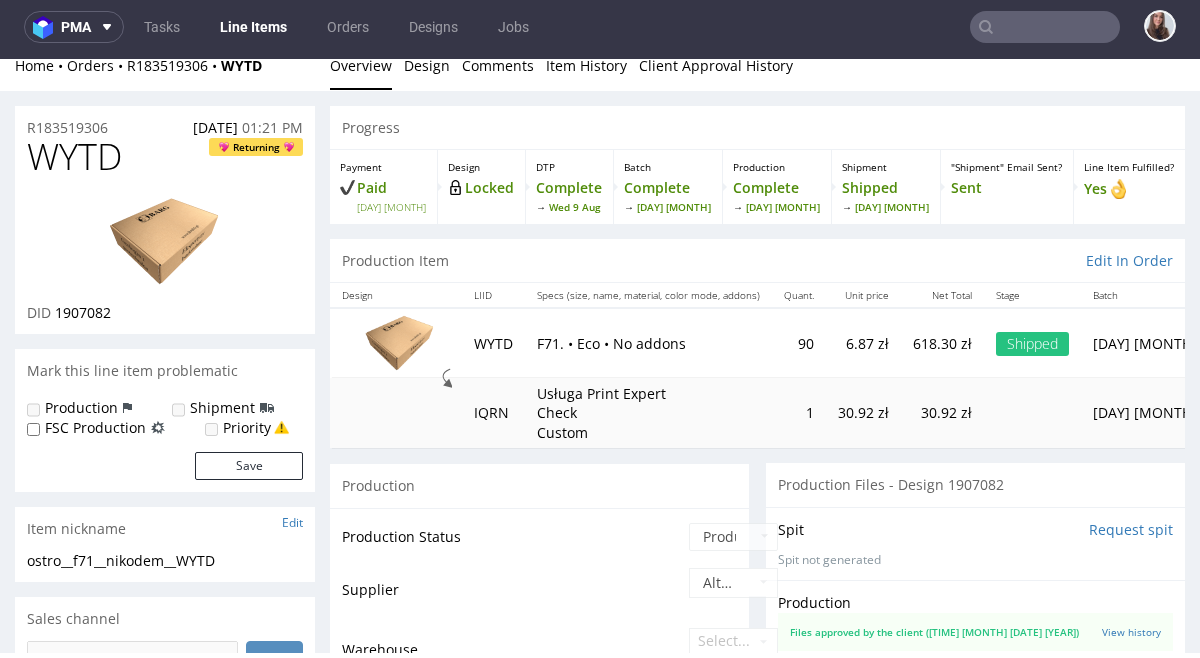 scroll, scrollTop: 0, scrollLeft: 0, axis: both 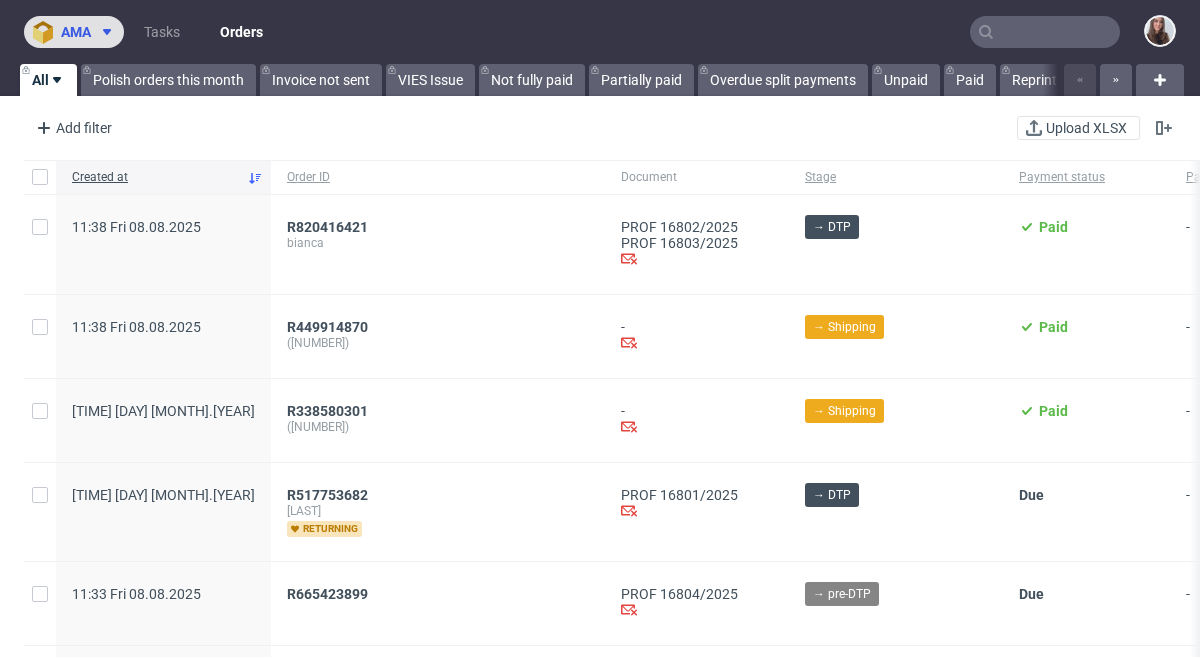 click on "ama" at bounding box center (74, 32) 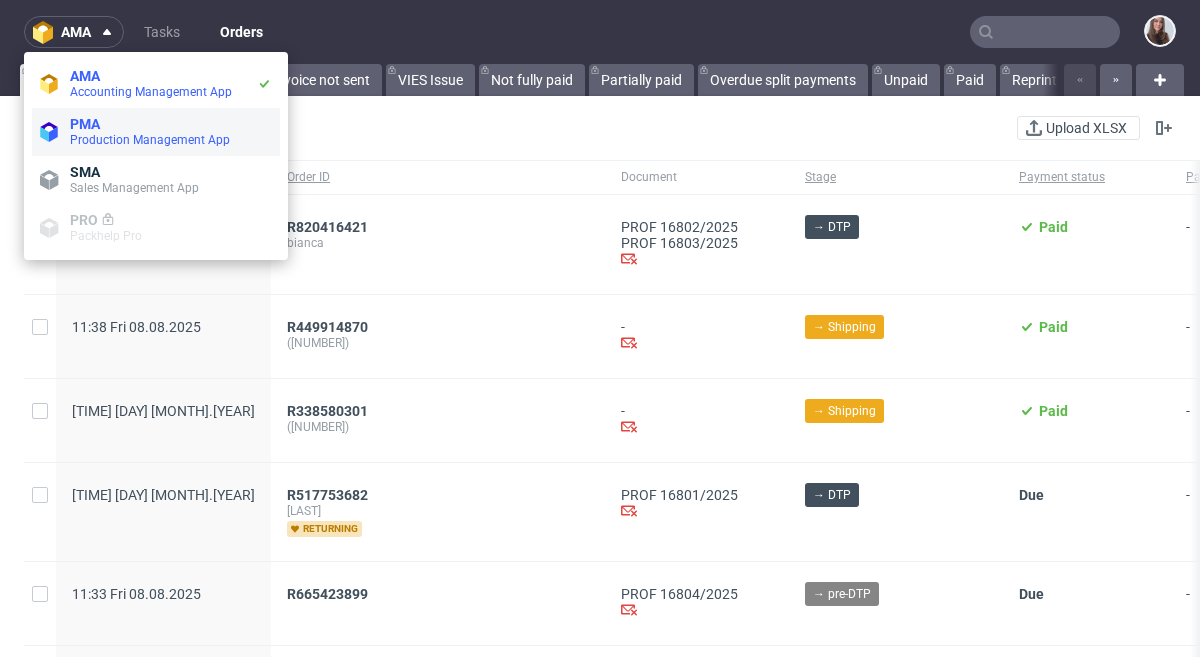 click on "Production Management App" at bounding box center (150, 140) 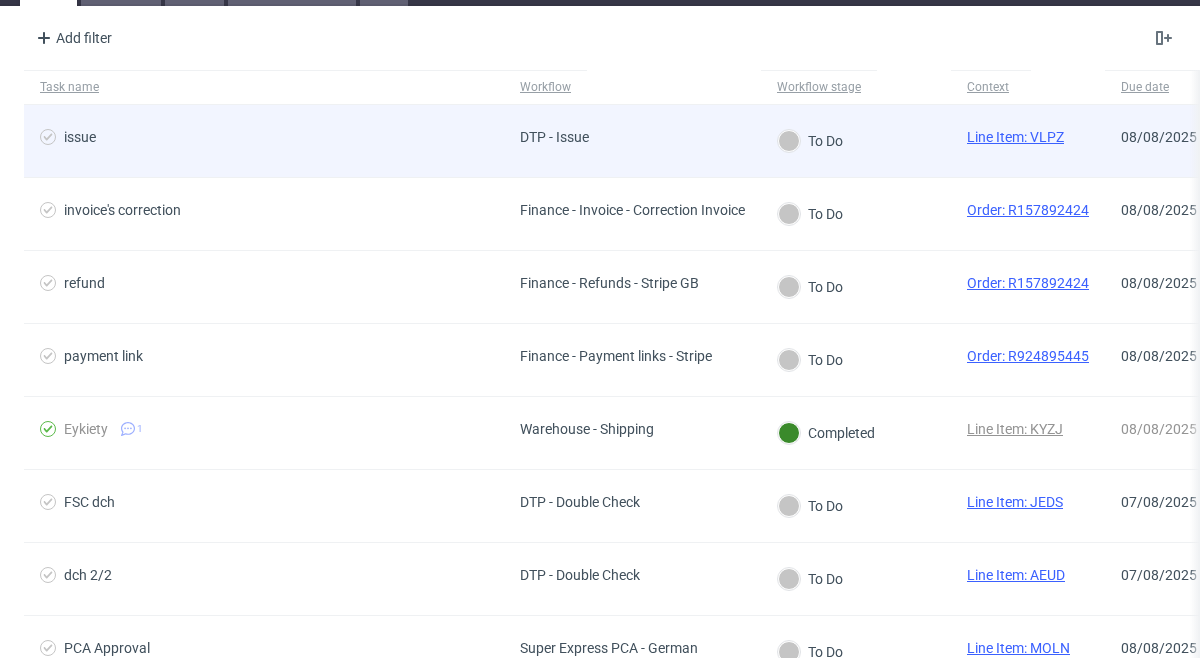 scroll, scrollTop: 0, scrollLeft: 0, axis: both 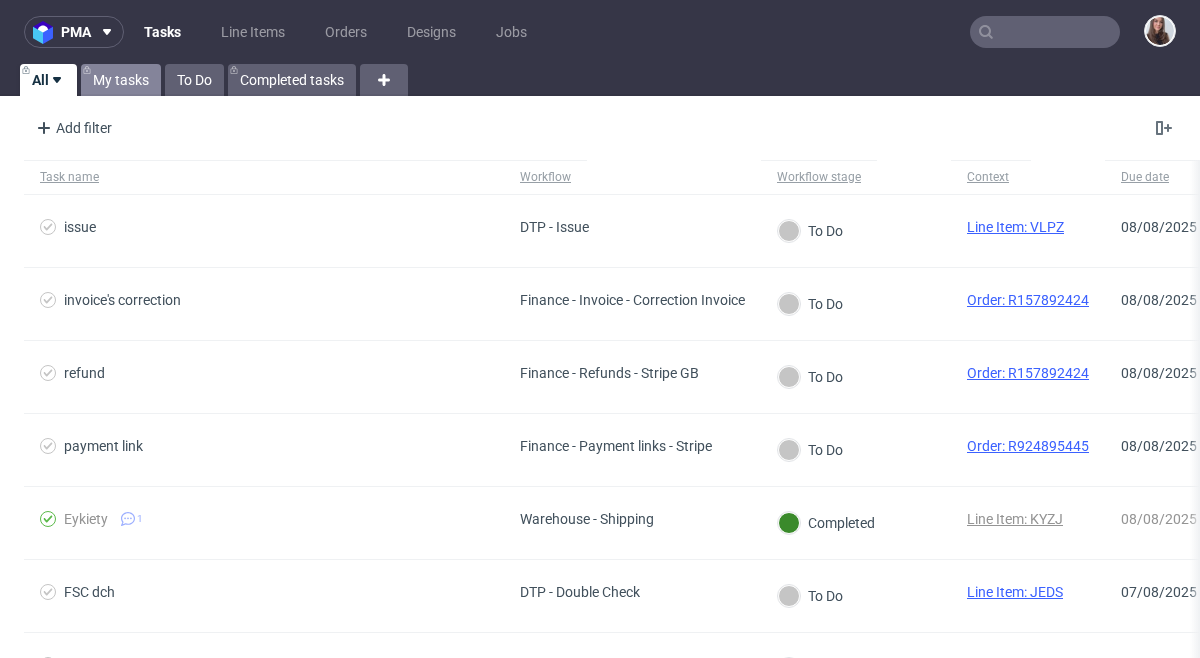 click on "My tasks" at bounding box center [121, 80] 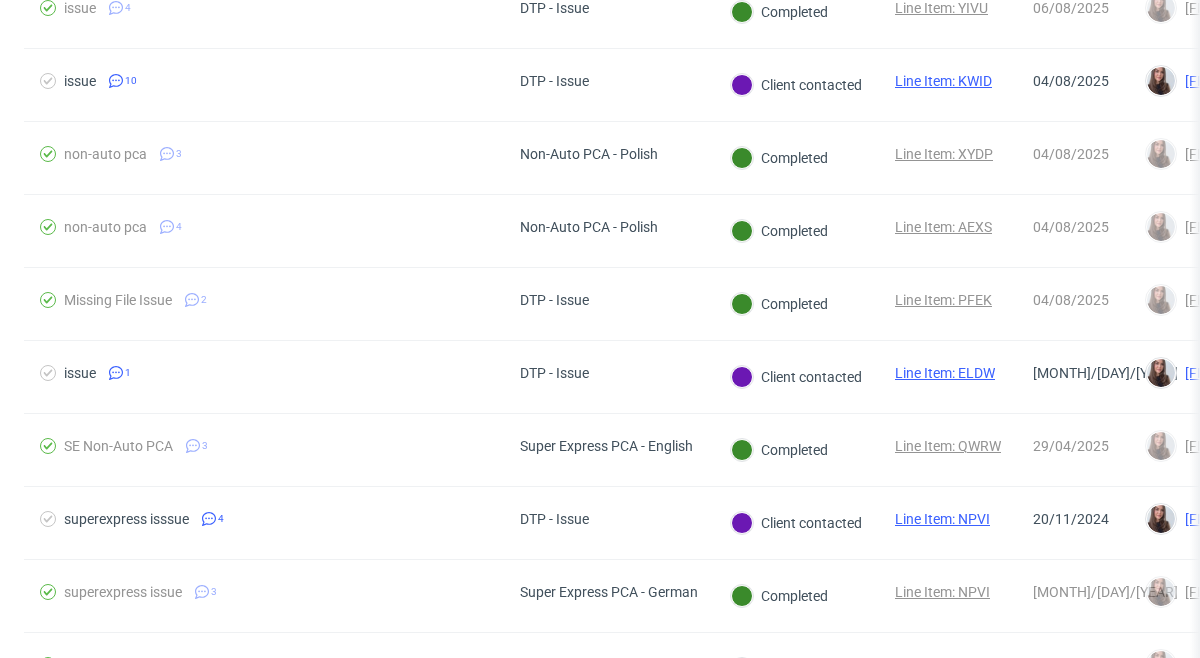 scroll, scrollTop: 220, scrollLeft: 0, axis: vertical 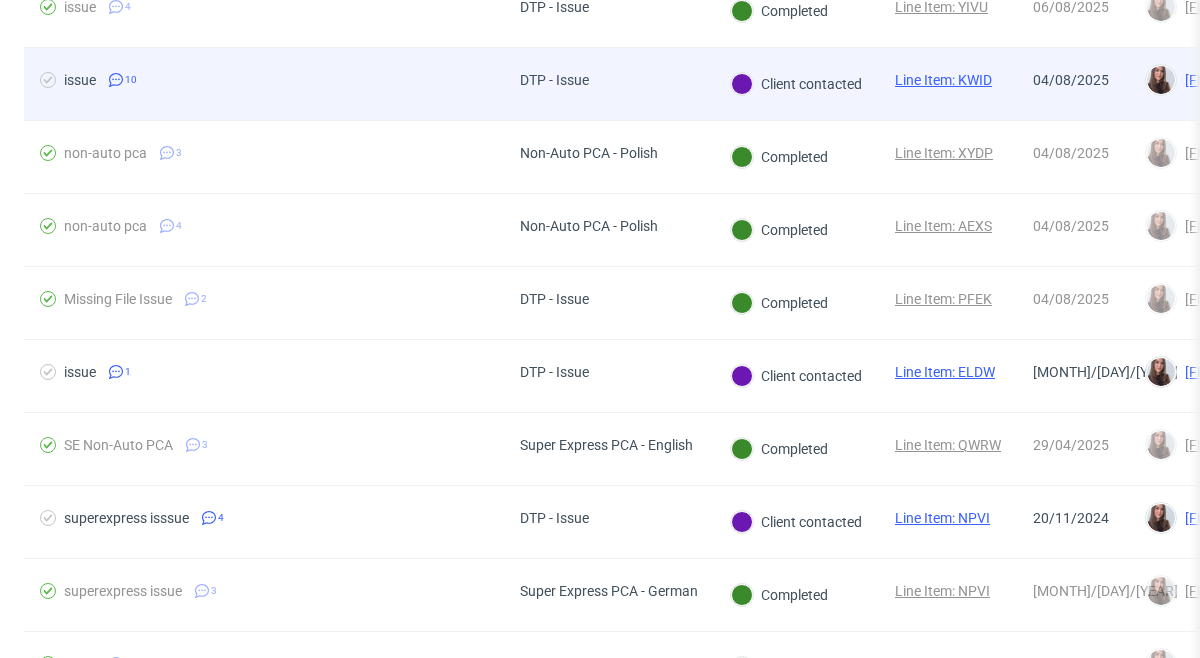 click on "DTP - Issue" at bounding box center (609, 84) 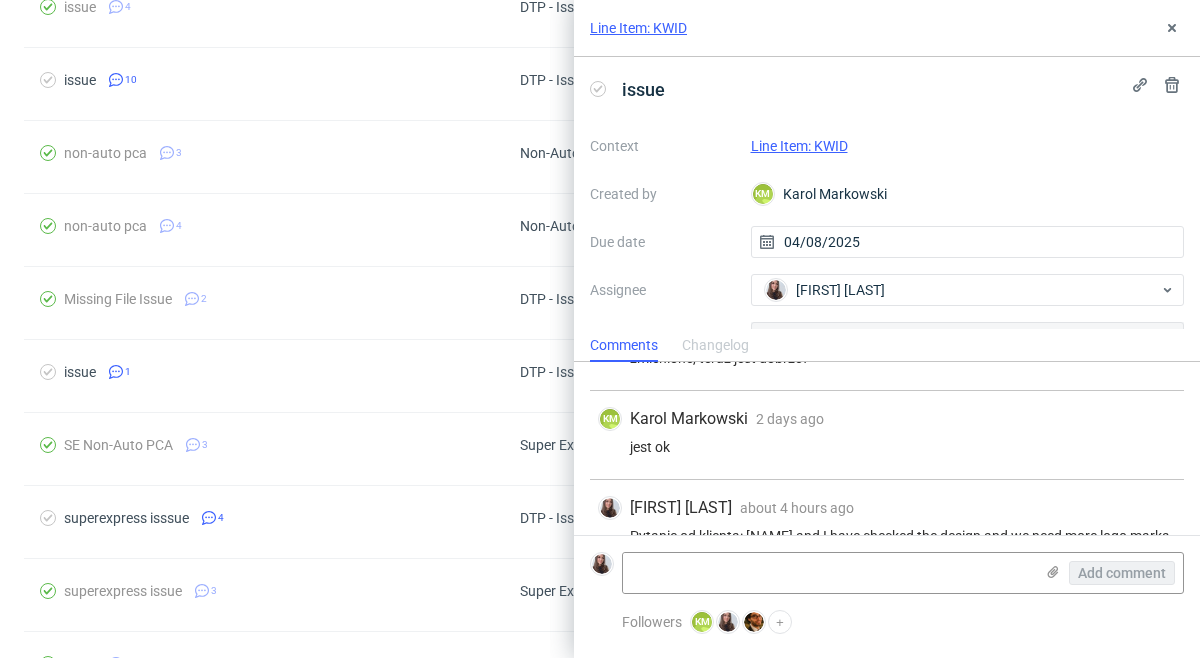 scroll, scrollTop: 1044, scrollLeft: 0, axis: vertical 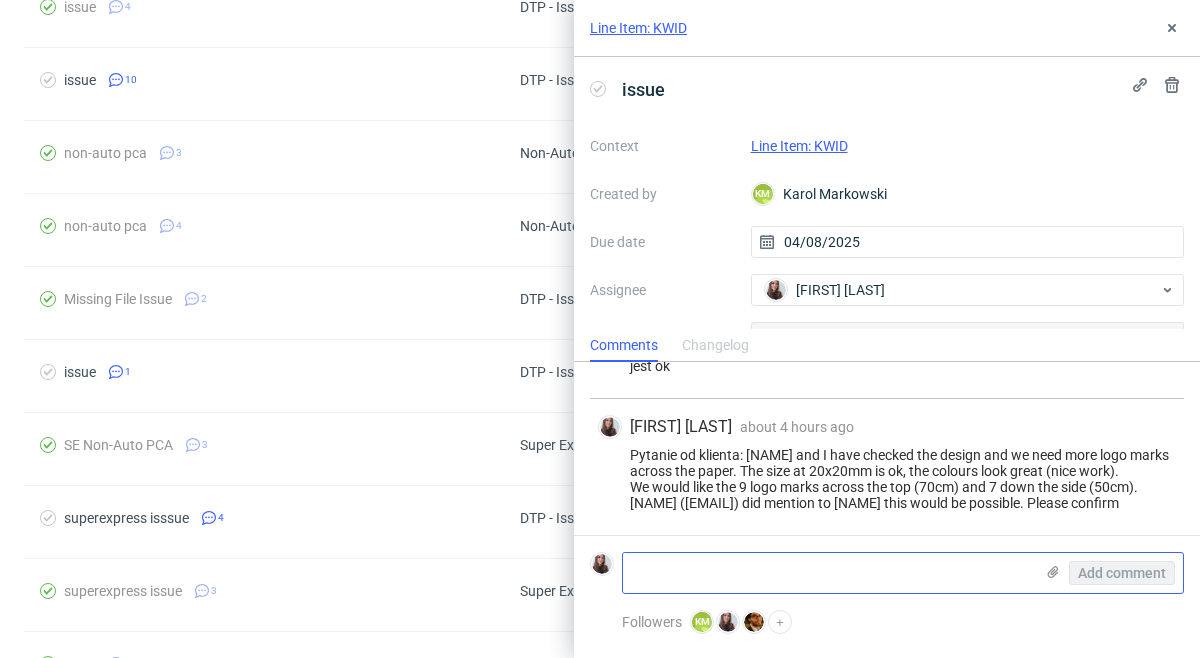 click at bounding box center (828, 573) 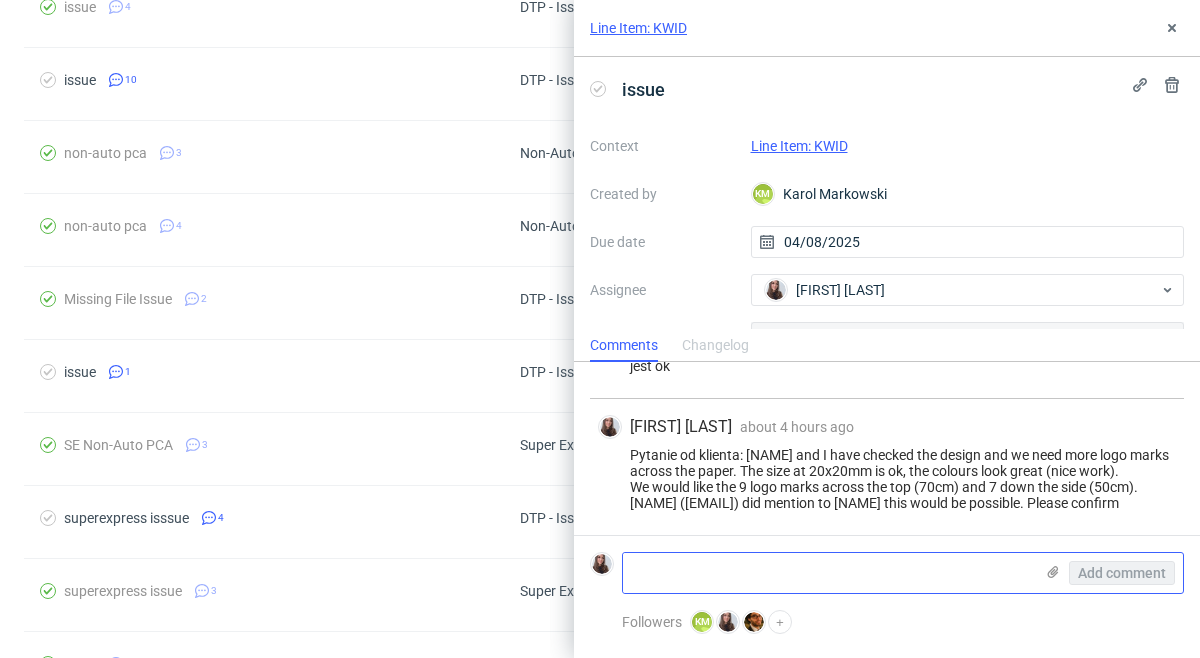 paste on "I have approved the design it looks great with 9 logo’s across the top and 7 down the side.
It did say on the approval screen “The pattern has been expanded to 17 columns and 13 rows.” This is obviously incorrect and the patternation is 9 columns and 7 rows." 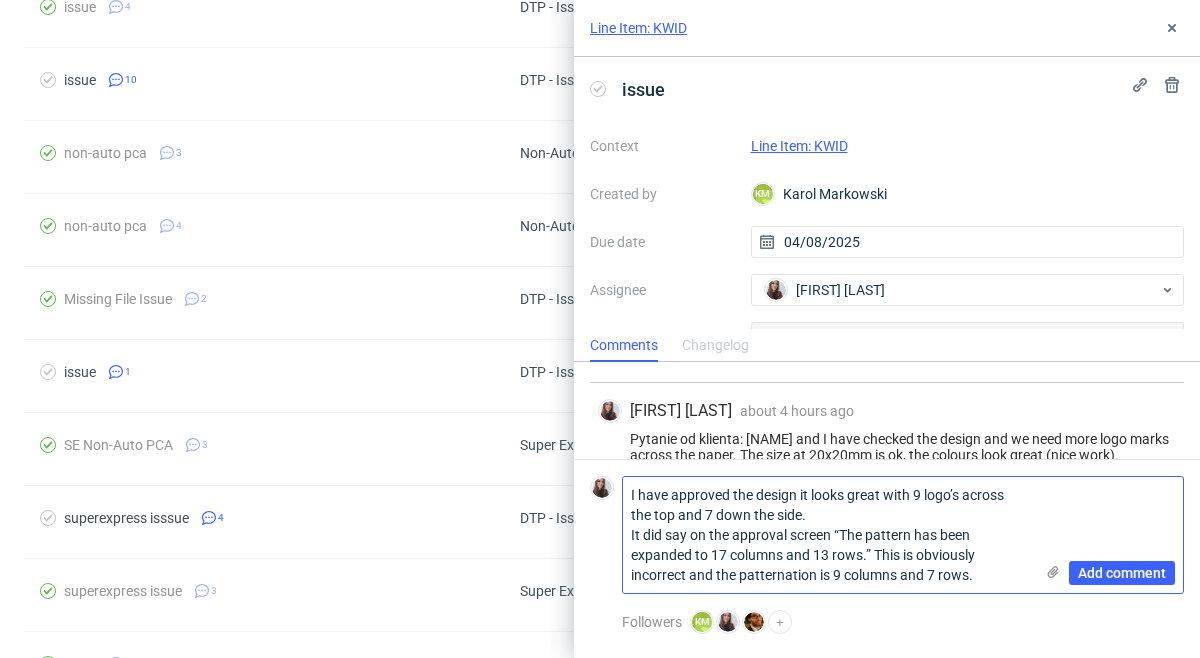 scroll, scrollTop: 0, scrollLeft: 0, axis: both 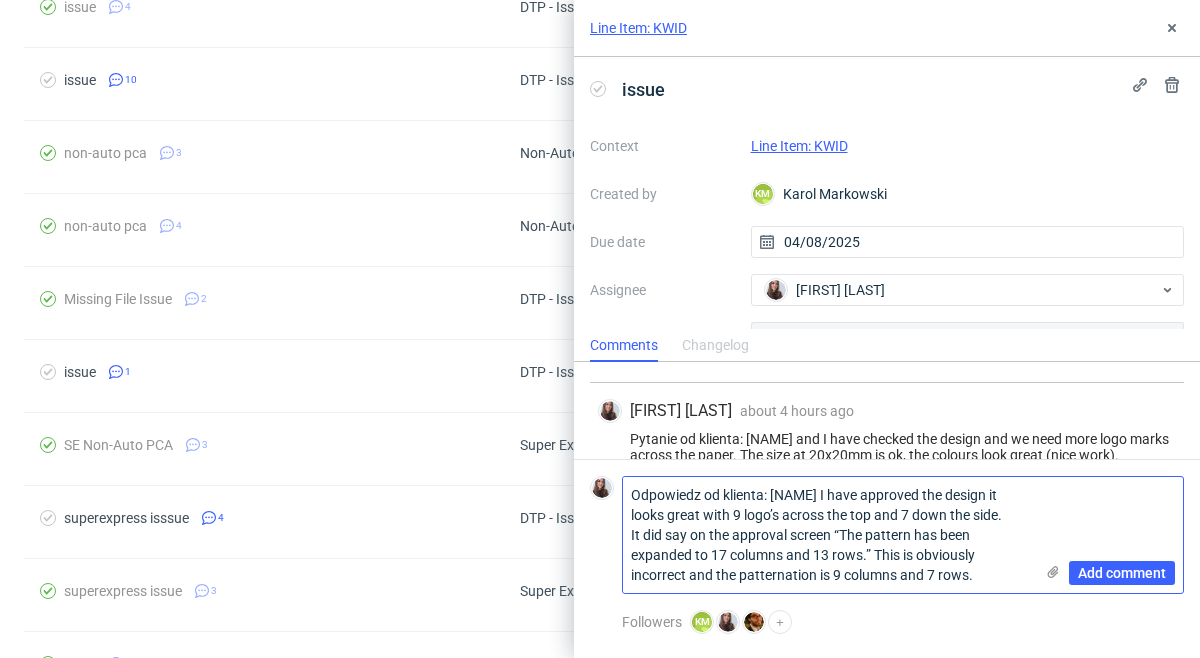 click on "Odpowiedz od klienta: [NAME] I have approved the design it looks great with 9 logo’s across the top and 7 down the side.
It did say on the approval screen “The pattern has been expanded to 17 columns and 13 rows.” This is obviously incorrect and the patternation is 9 columns and 7 rows." at bounding box center [828, 535] 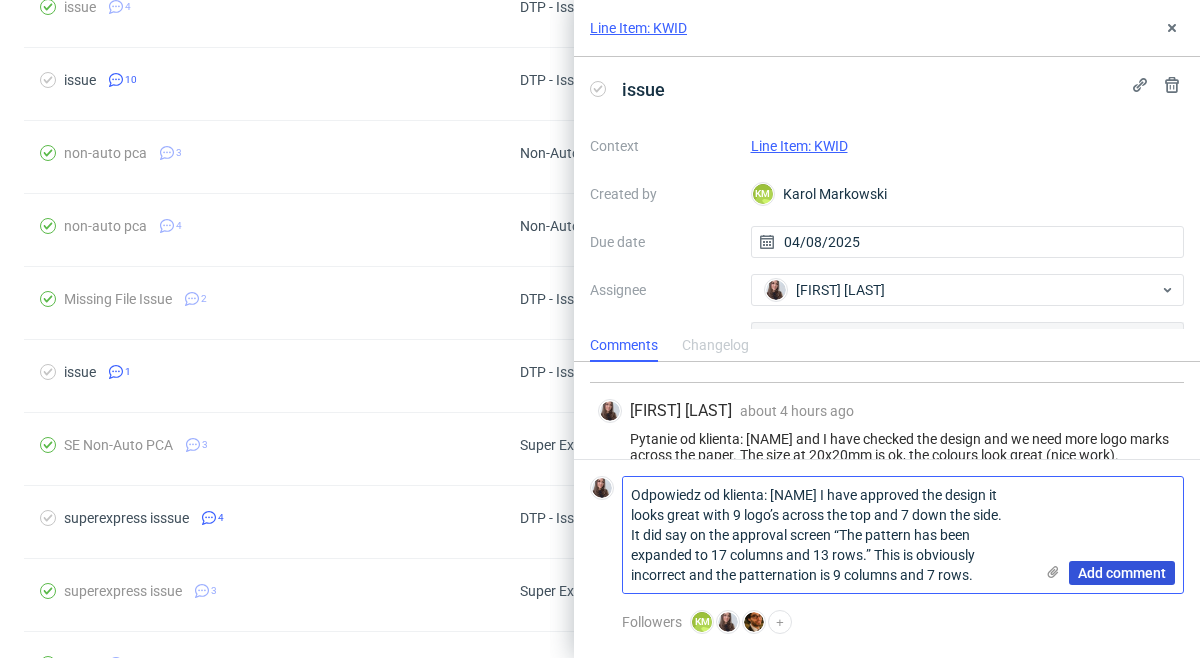 type on "Odpowiedz od klienta: [NAME] I have approved the design it looks great with 9 logo’s across the top and 7 down the side.
It did say on the approval screen “The pattern has been expanded to 17 columns and 13 rows.” This is obviously incorrect and the patternation is 9 columns and 7 rows." 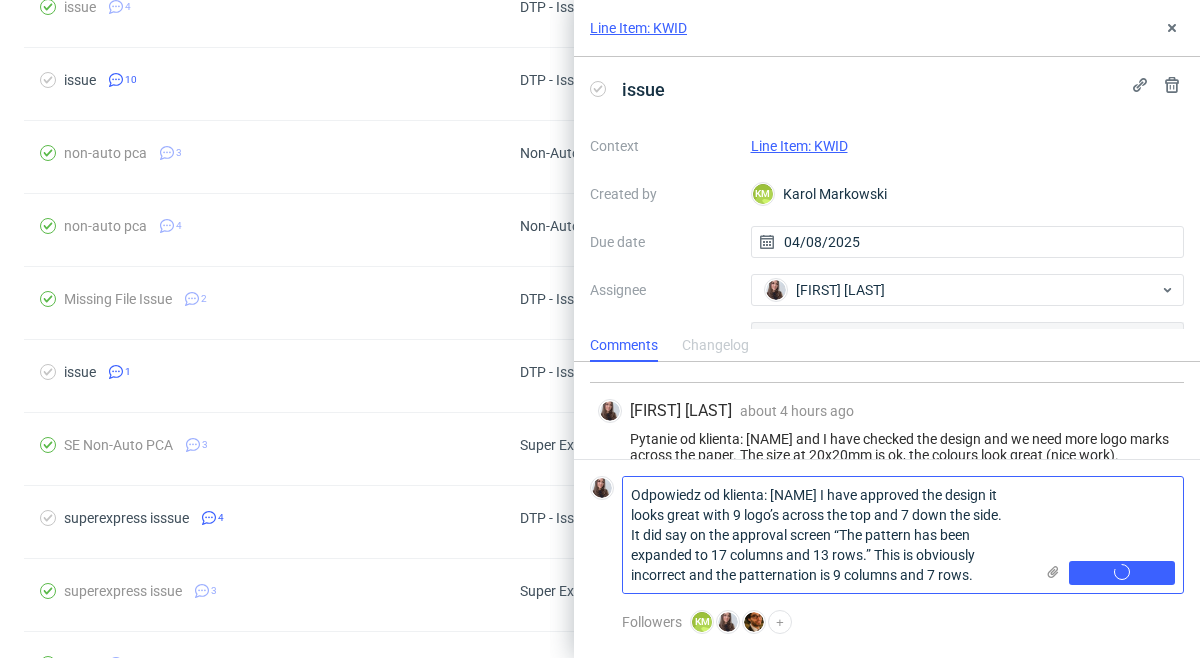 type 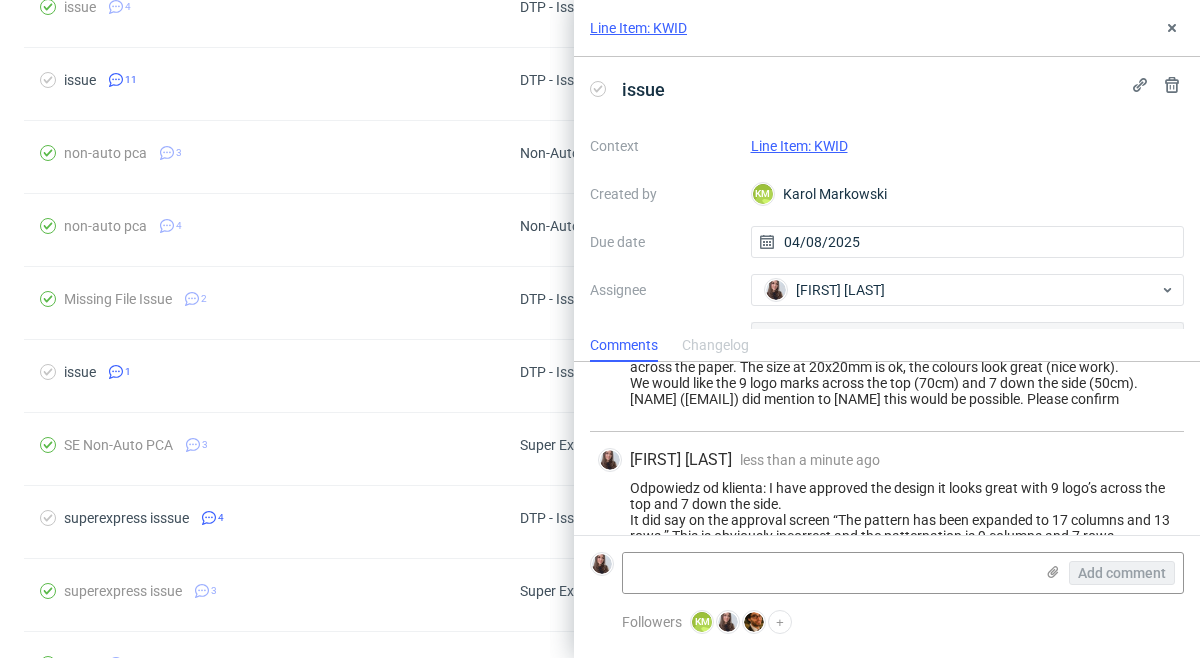 scroll, scrollTop: 1181, scrollLeft: 0, axis: vertical 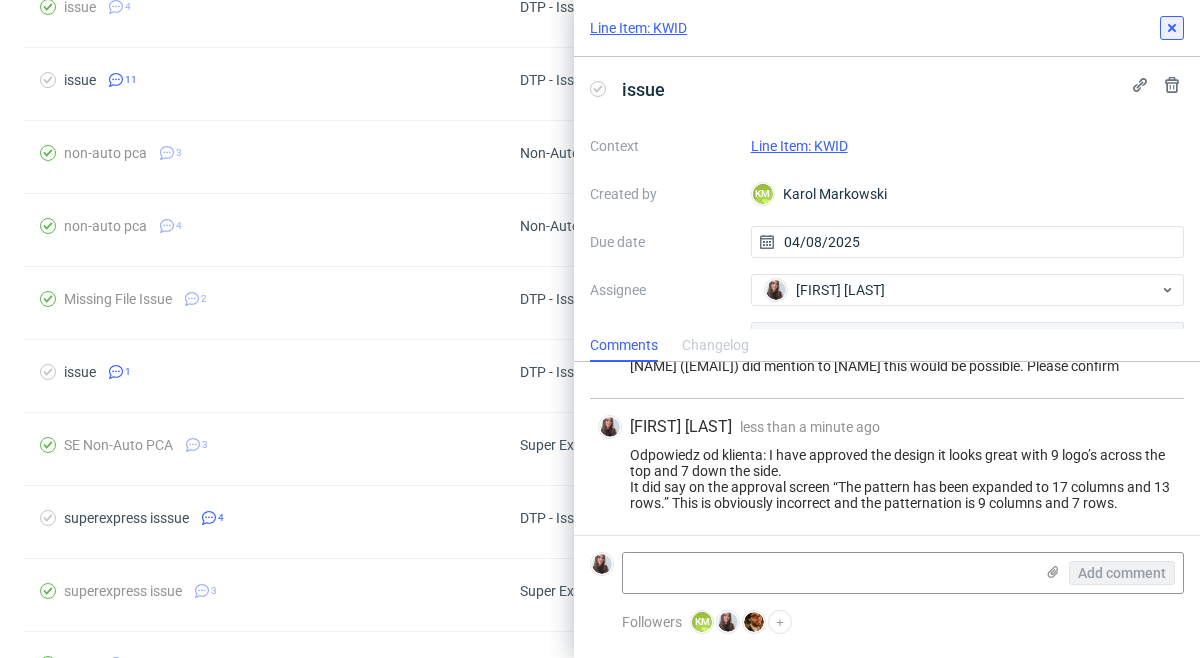 click 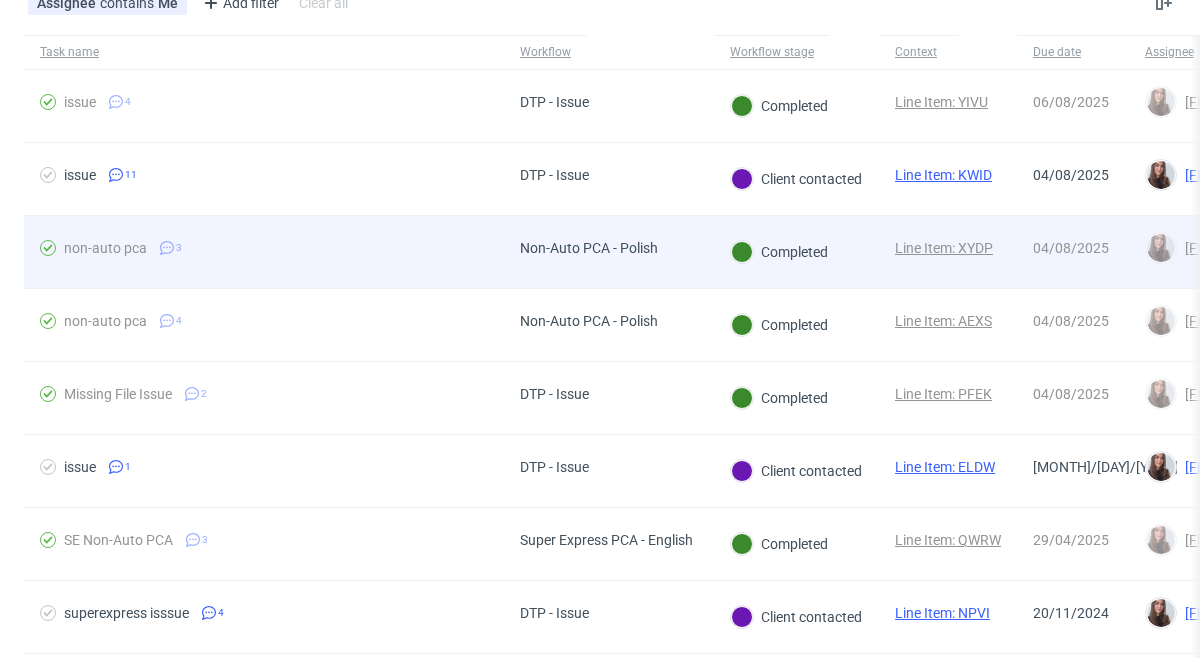scroll, scrollTop: 142, scrollLeft: 0, axis: vertical 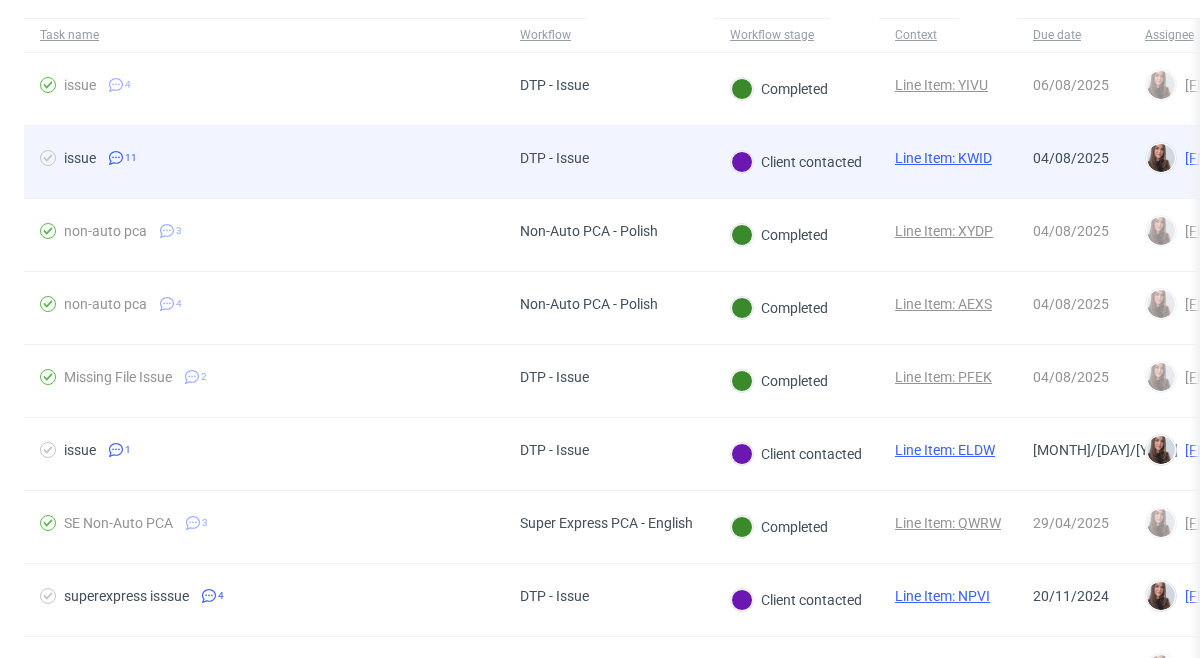 click on "DTP - Issue" at bounding box center (609, 162) 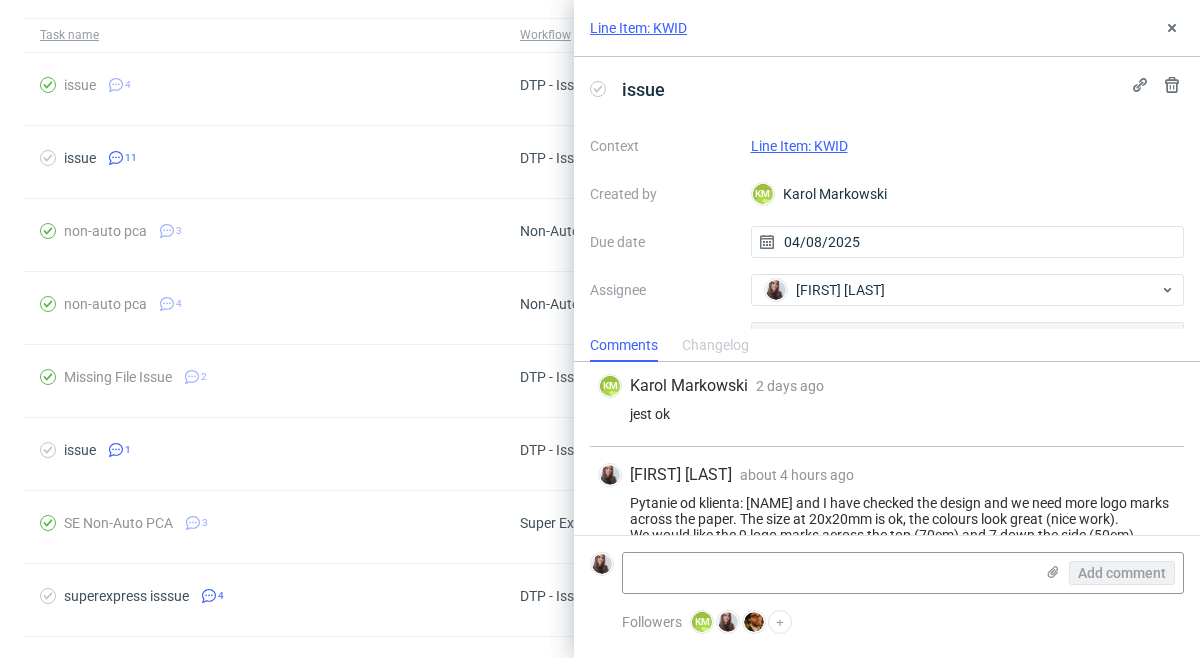 scroll, scrollTop: 1181, scrollLeft: 0, axis: vertical 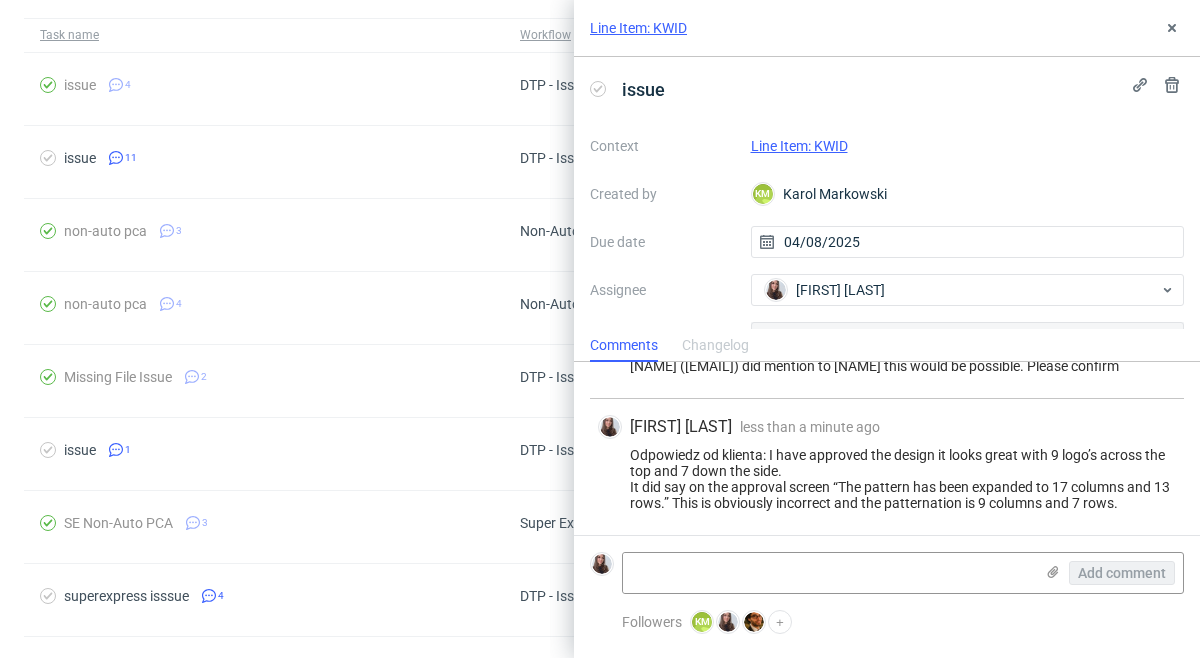 click on "Line Item: KWID" at bounding box center [799, 146] 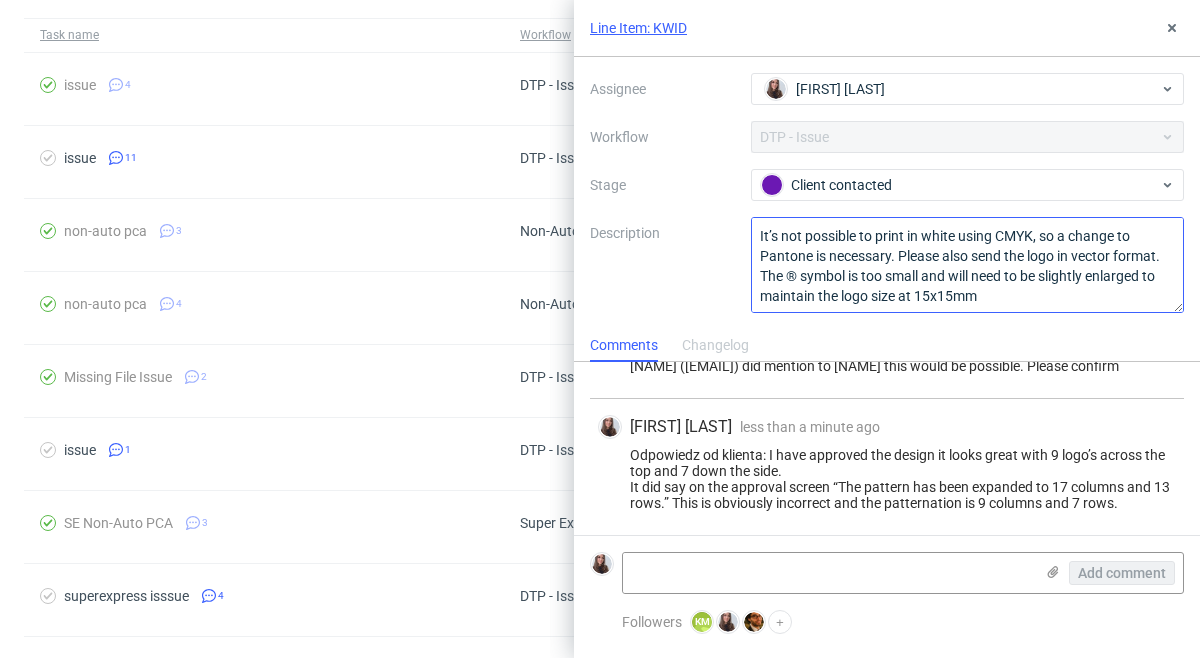 scroll, scrollTop: 0, scrollLeft: 0, axis: both 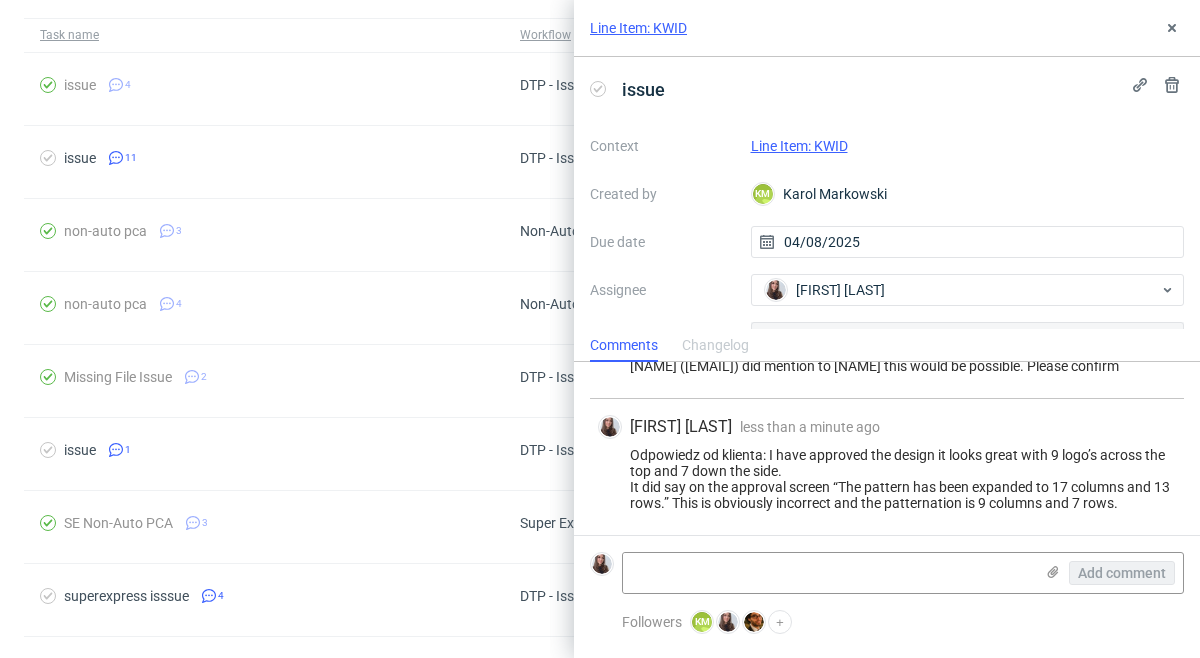 click on "Line Item: KWID" at bounding box center (799, 146) 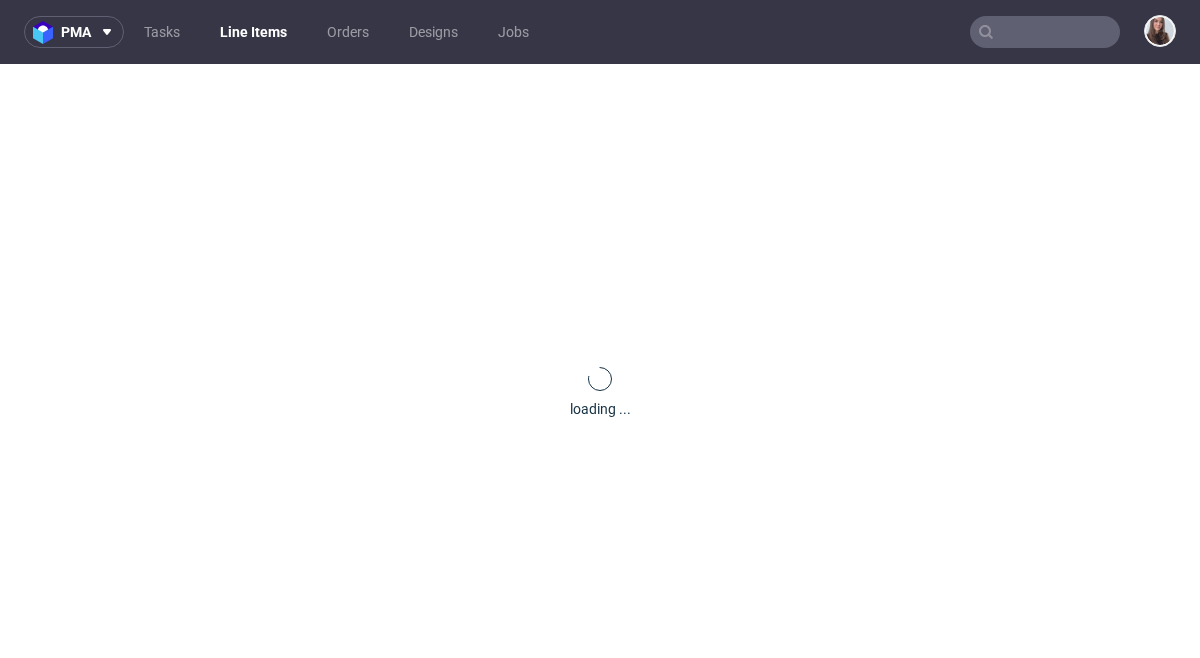 scroll, scrollTop: 0, scrollLeft: 0, axis: both 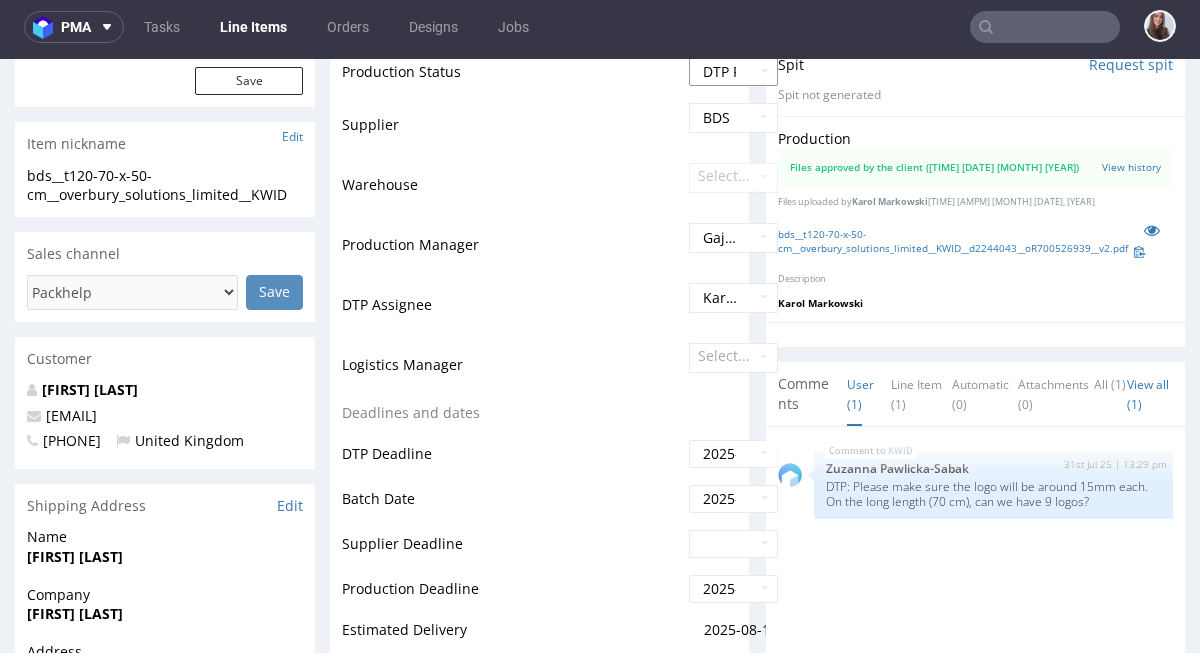 click on "Waiting for Artwork
Waiting for Diecut
Waiting for Mockup Waiting for DTP
Waiting for DTP Double Check
DTP DC Done
In DTP
Issue in DTP
DTP Client Approval Needed
DTP Client Approval Pending
DTP Client Approval Rejected
Back for DTP
DTP Verification Needed
DTP Production Ready In Production
Sent to Fulfillment
Issue in Production
Sent to Warehouse Fulfillment
Production Complete" at bounding box center (733, 72) 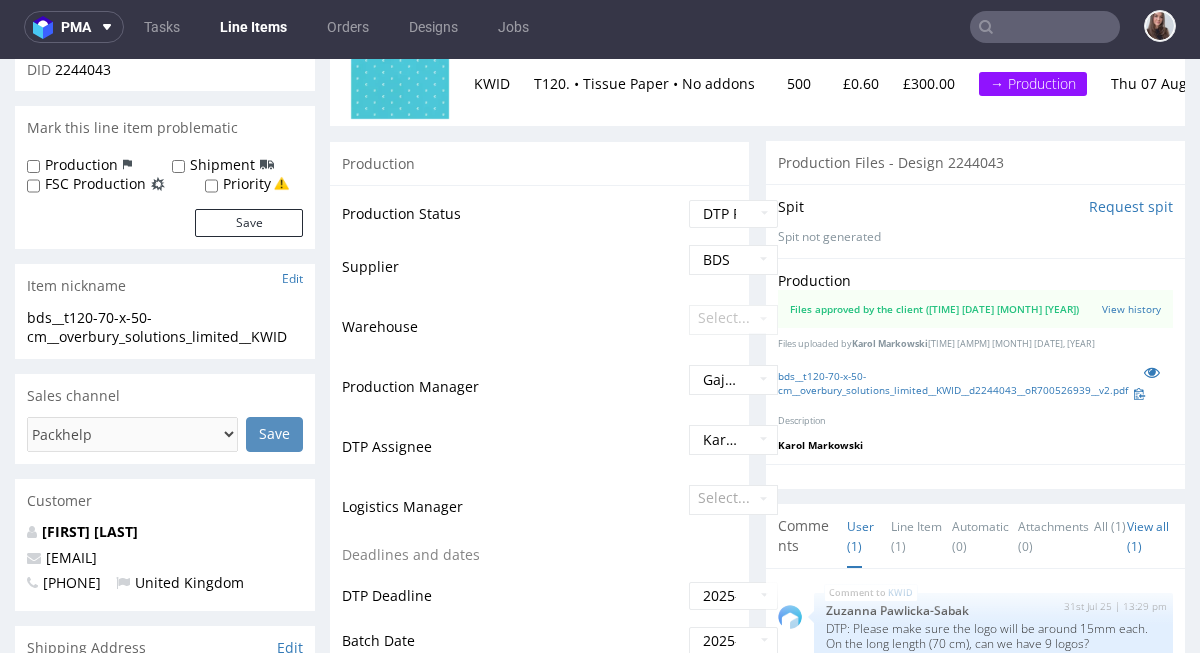 scroll, scrollTop: 0, scrollLeft: 0, axis: both 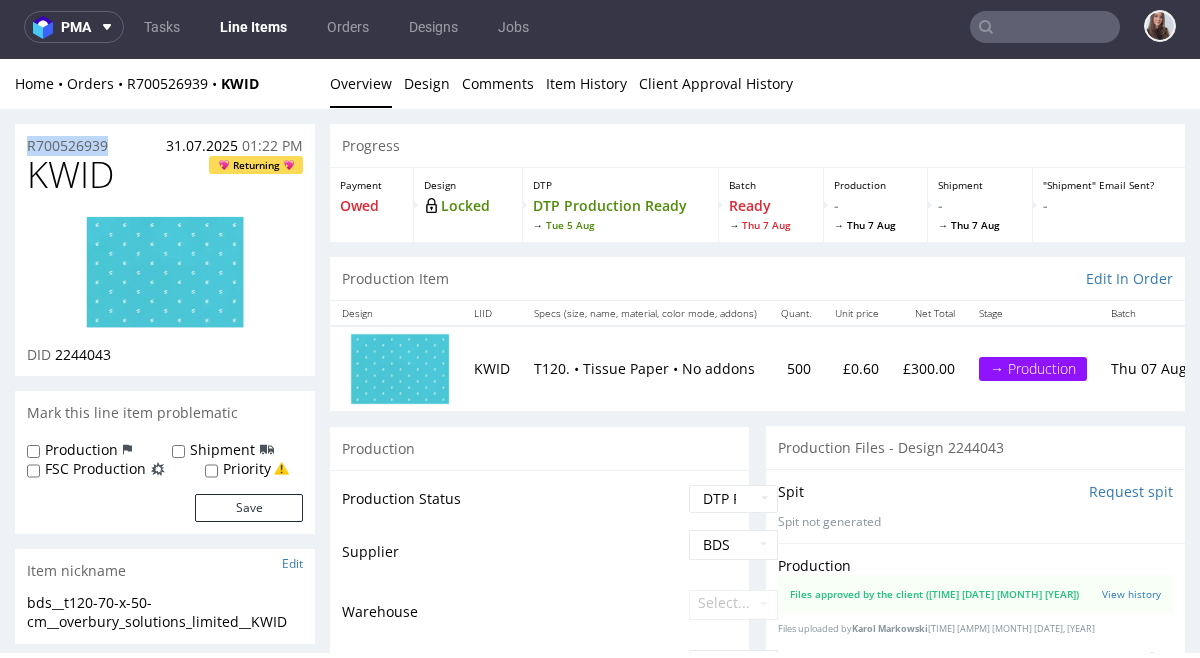 drag, startPoint x: 118, startPoint y: 141, endPoint x: 17, endPoint y: 147, distance: 101.17806 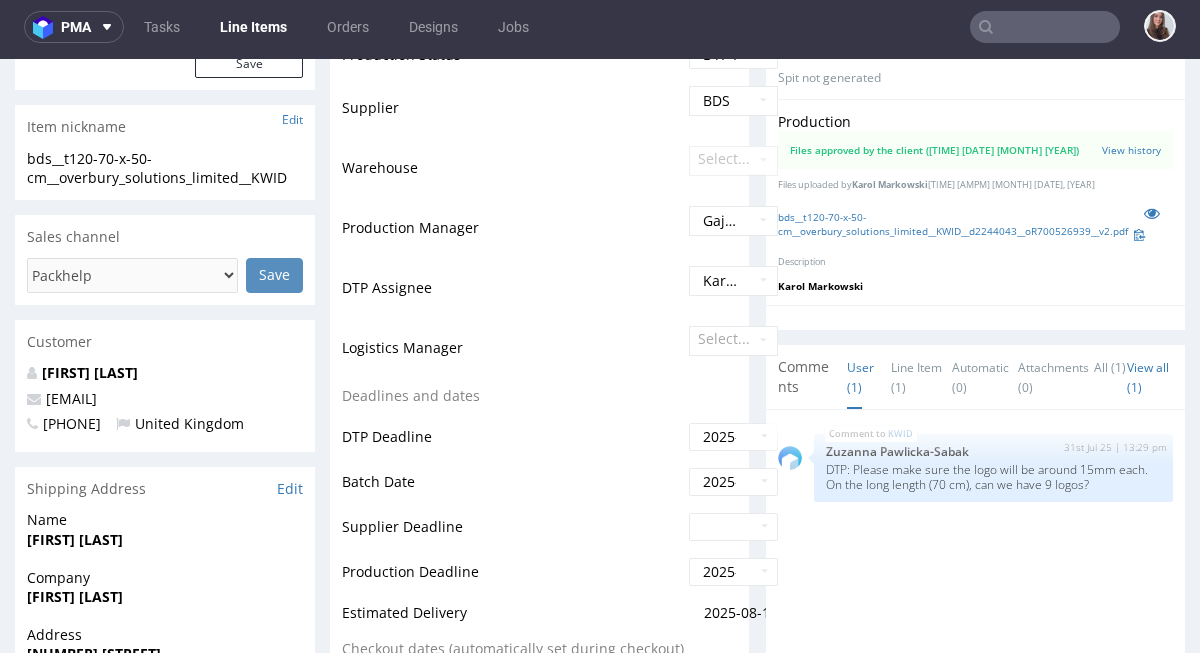 scroll, scrollTop: 446, scrollLeft: 0, axis: vertical 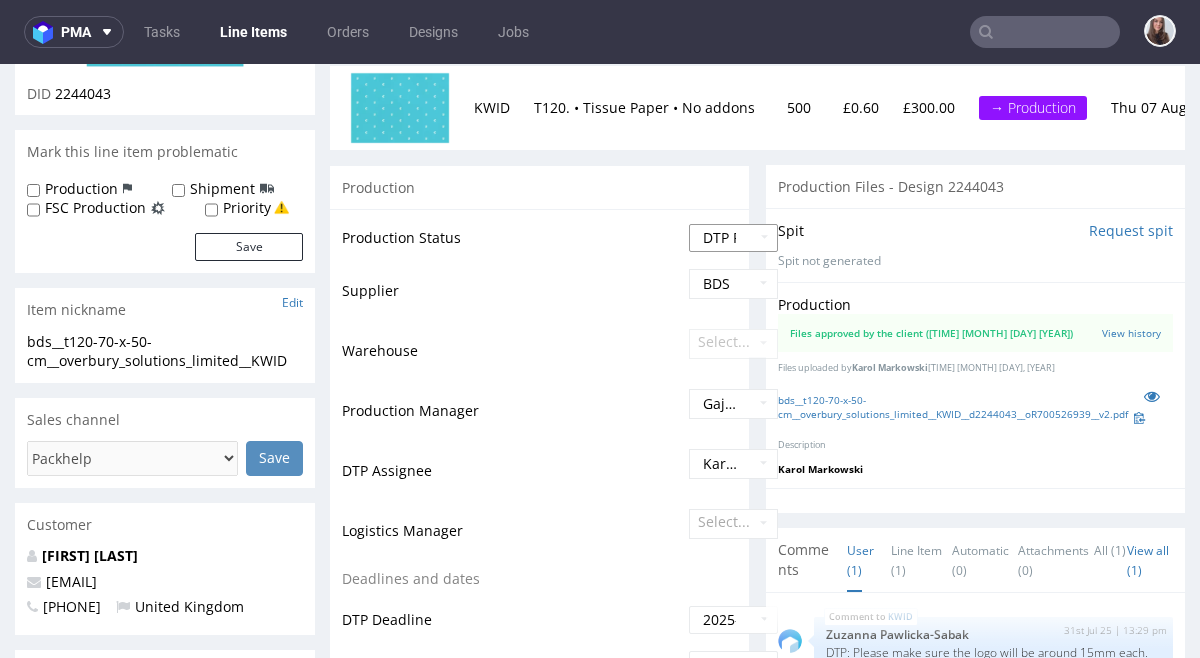 click on "Waiting for Artwork
Waiting for Diecut
Waiting for Mockup Waiting for DTP
Waiting for DTP Double Check
DTP DC Done
In DTP
Issue in DTP
DTP Client Approval Needed
DTP Client Approval Pending
DTP Client Approval Rejected
Back for DTP
DTP Verification Needed
DTP Production Ready In Production
Sent to Fulfillment
Issue in Production
Sent to Warehouse Fulfillment
Production Complete" at bounding box center [733, 238] 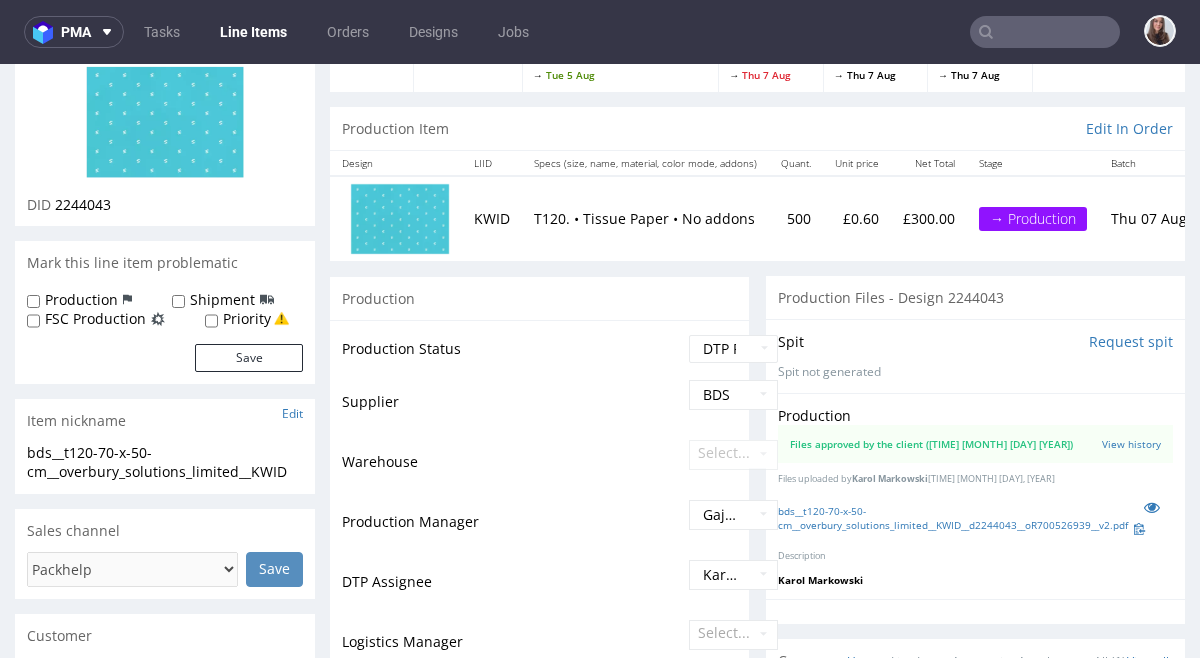scroll, scrollTop: 156, scrollLeft: 0, axis: vertical 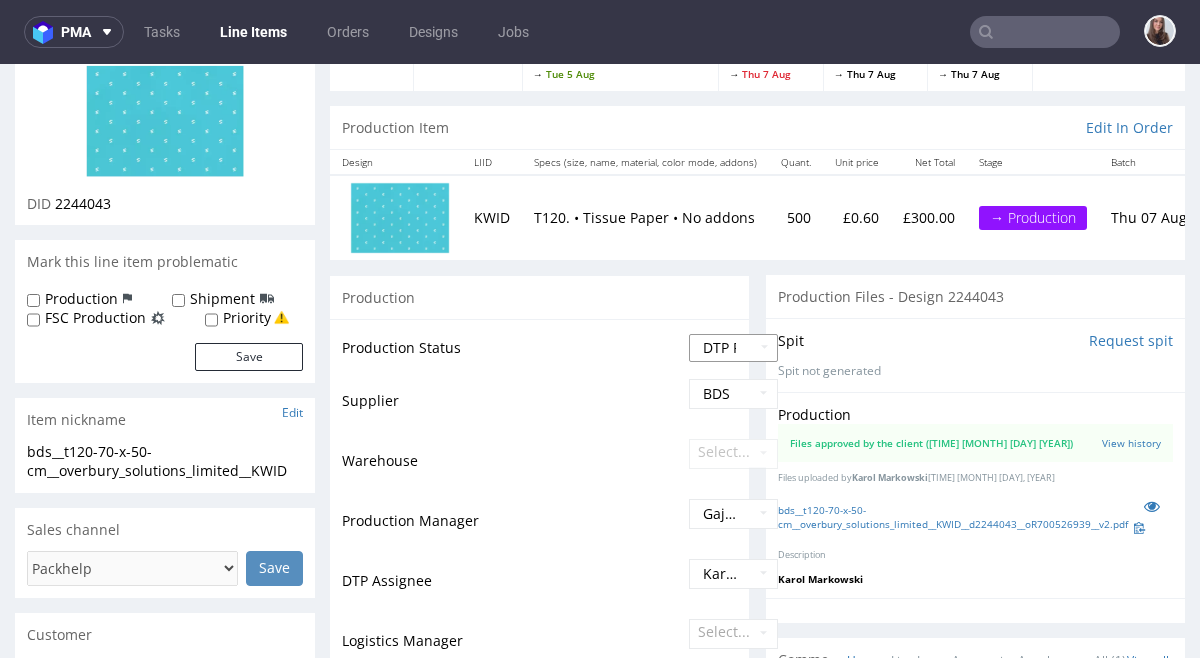 click on "Waiting for Artwork
Waiting for Diecut
Waiting for Mockup Waiting for DTP
Waiting for DTP Double Check
DTP DC Done
In DTP
Issue in DTP
DTP Client Approval Needed
DTP Client Approval Pending
DTP Client Approval Rejected
Back for DTP
DTP Verification Needed
DTP Production Ready In Production
Sent to Fulfillment
Issue in Production
Sent to Warehouse Fulfillment
Production Complete" at bounding box center [733, 348] 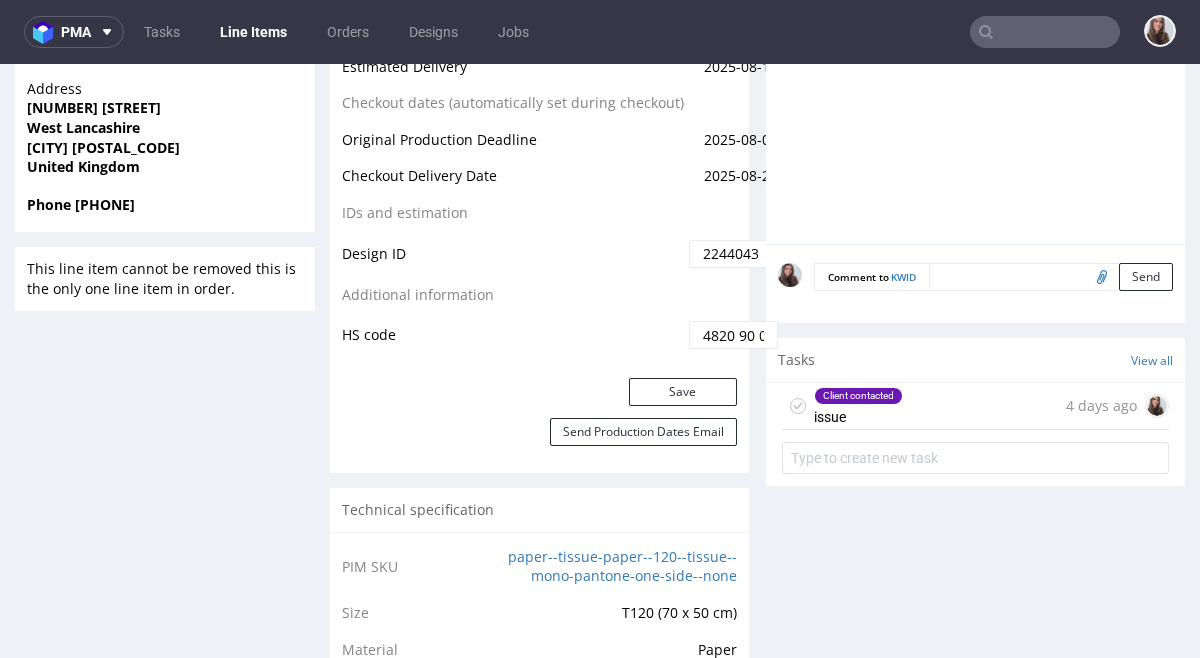scroll, scrollTop: 1005, scrollLeft: 0, axis: vertical 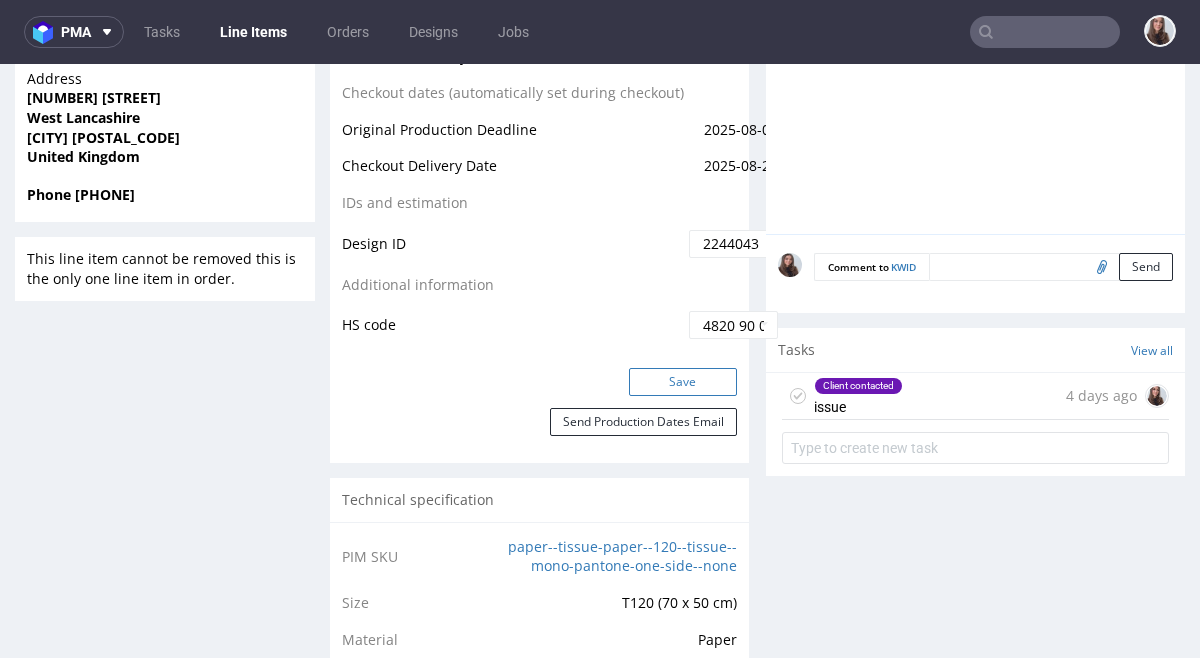 click on "Save" at bounding box center [683, 382] 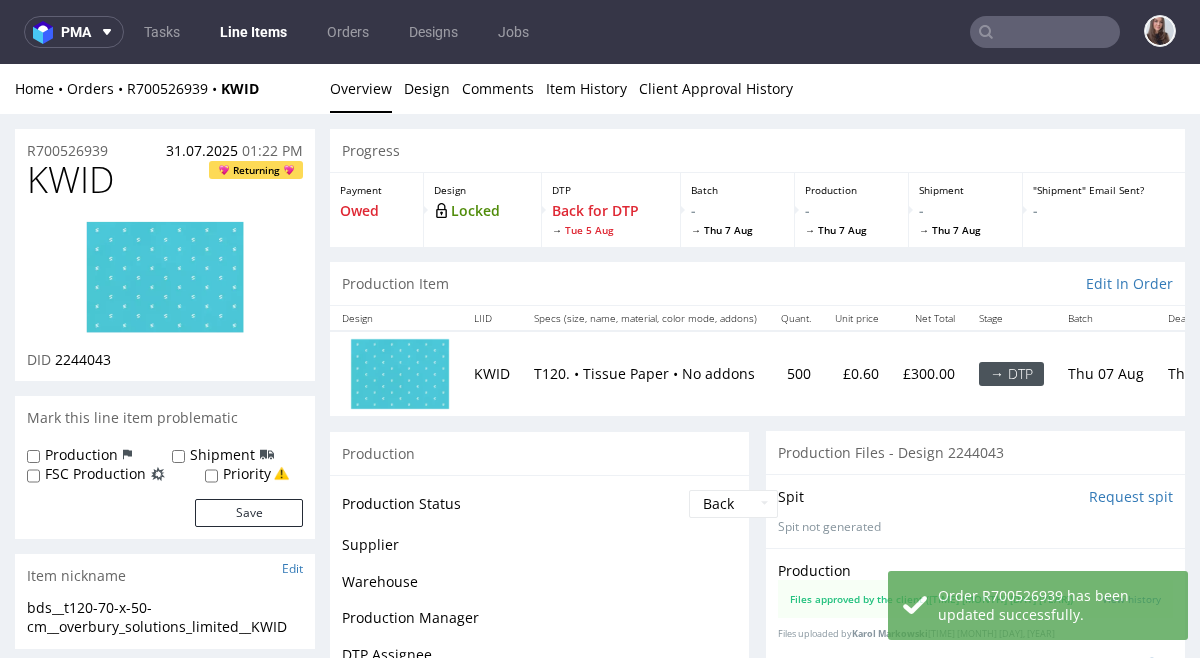scroll, scrollTop: 1005, scrollLeft: 0, axis: vertical 